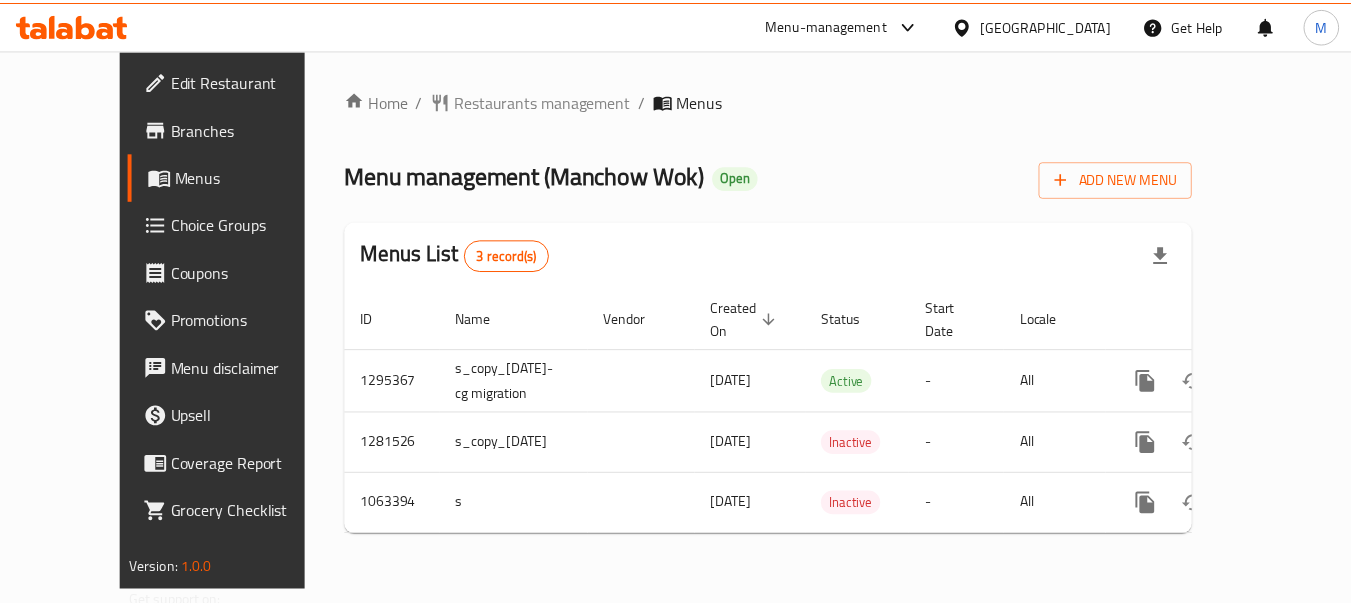 scroll, scrollTop: 0, scrollLeft: 0, axis: both 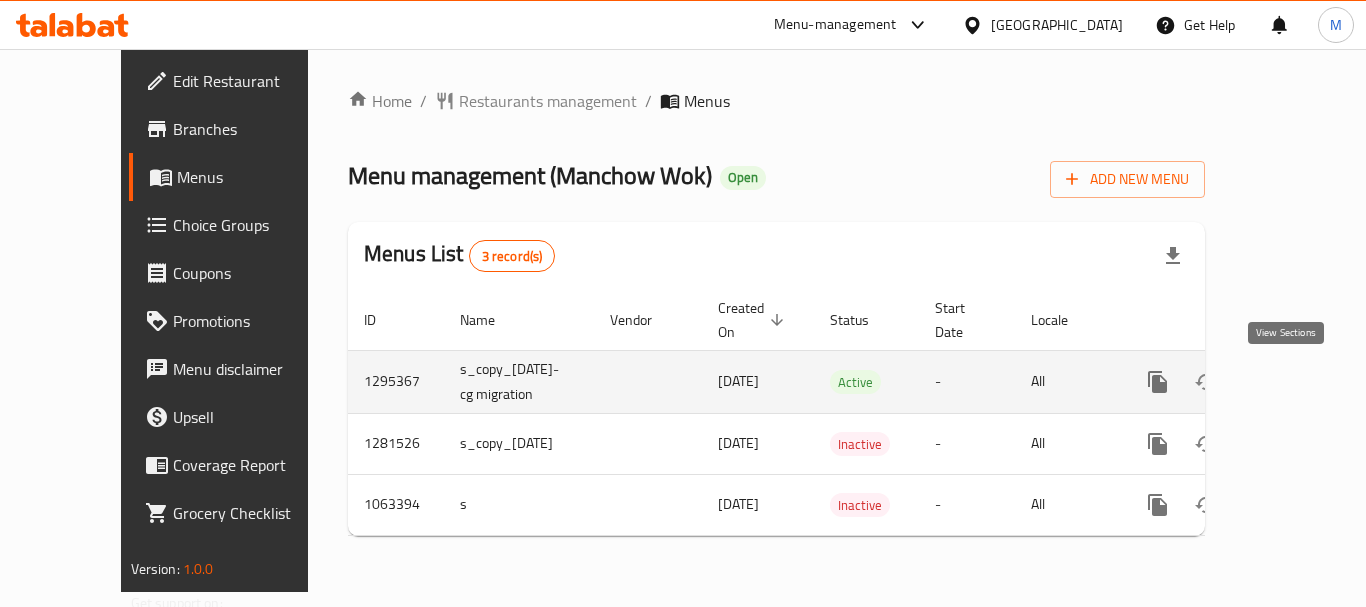click 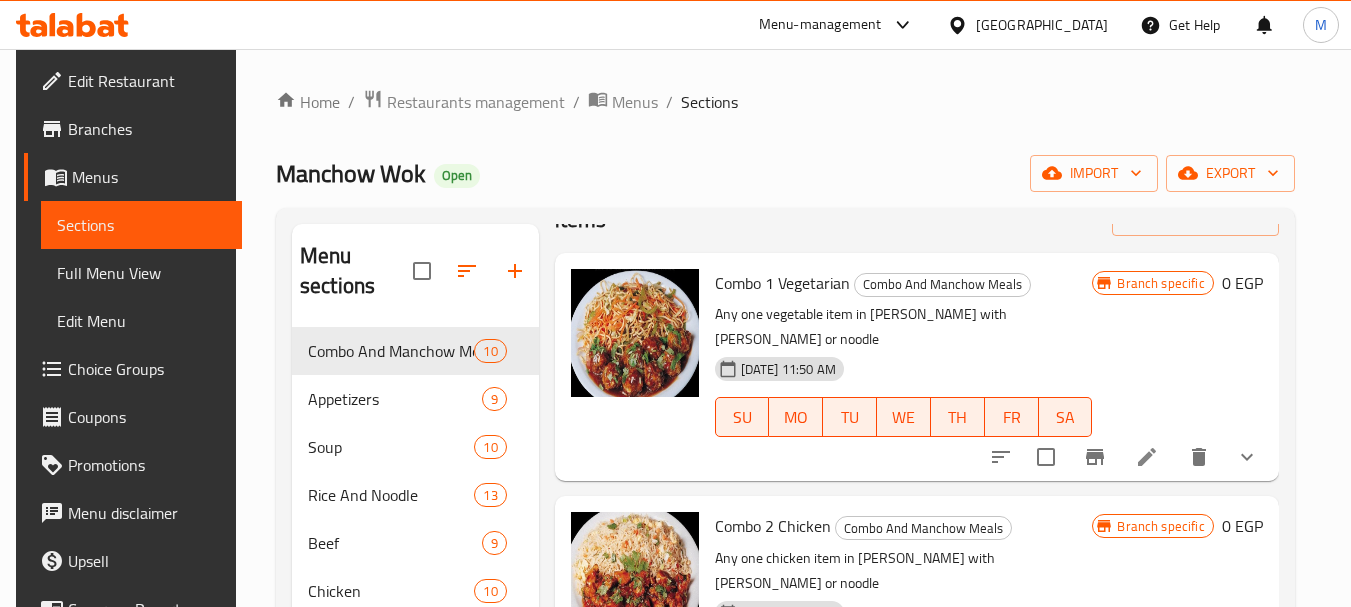 scroll, scrollTop: 100, scrollLeft: 0, axis: vertical 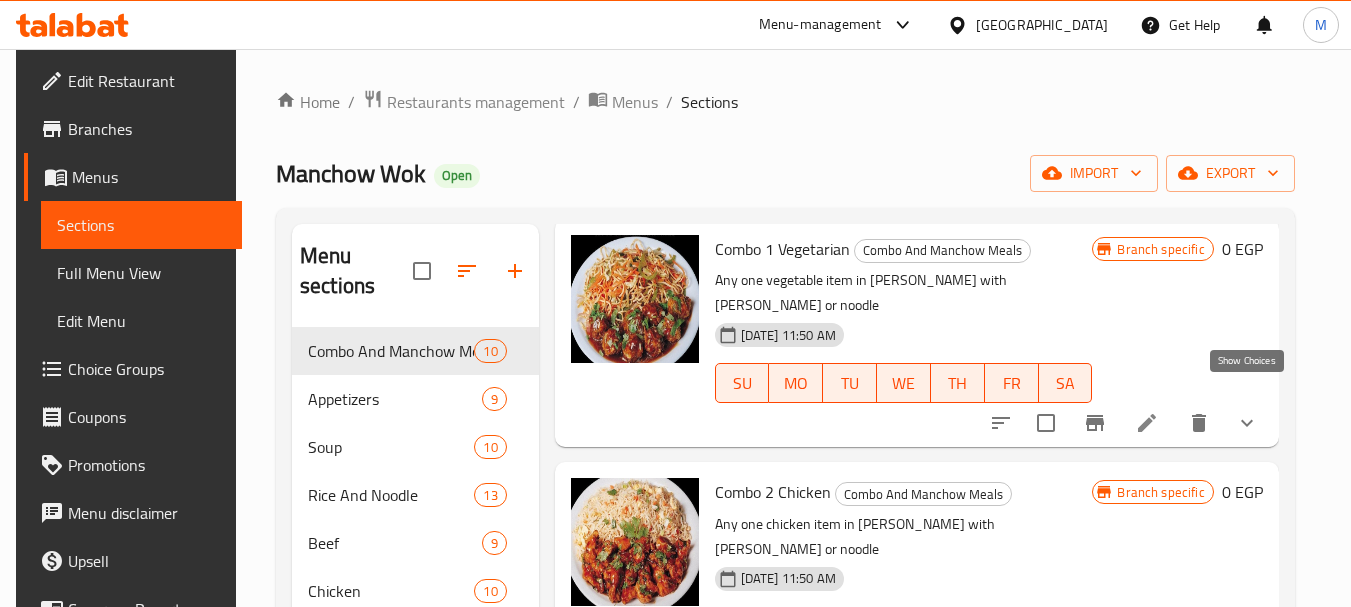 click 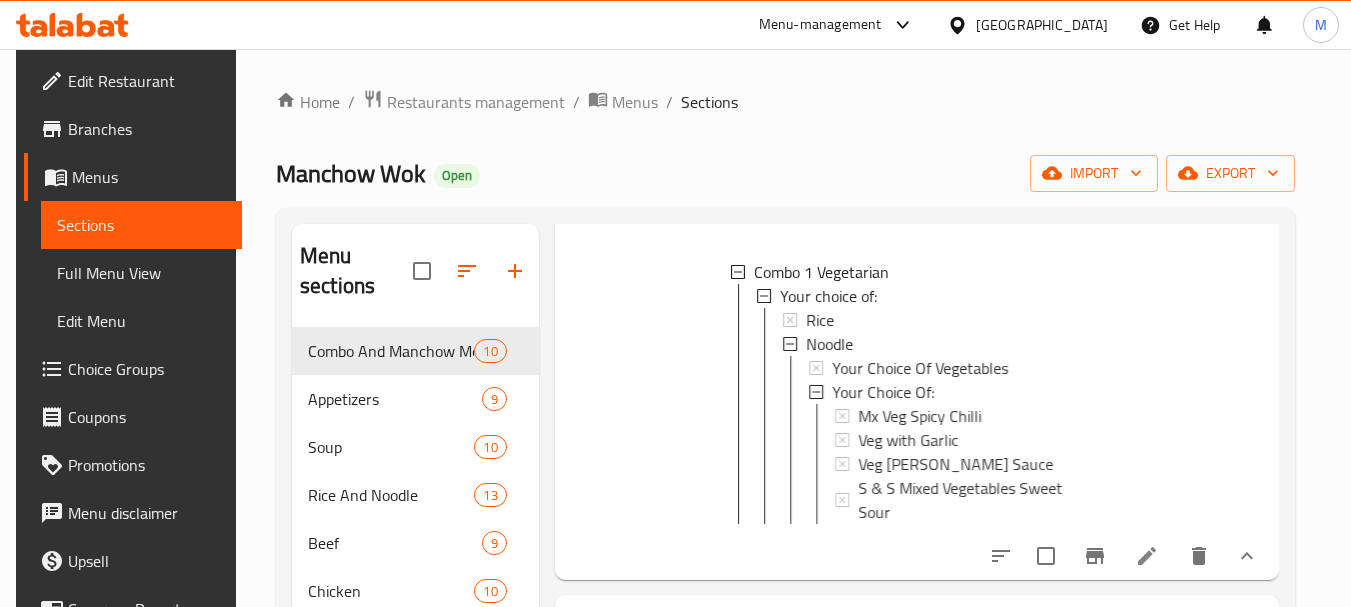 scroll, scrollTop: 300, scrollLeft: 0, axis: vertical 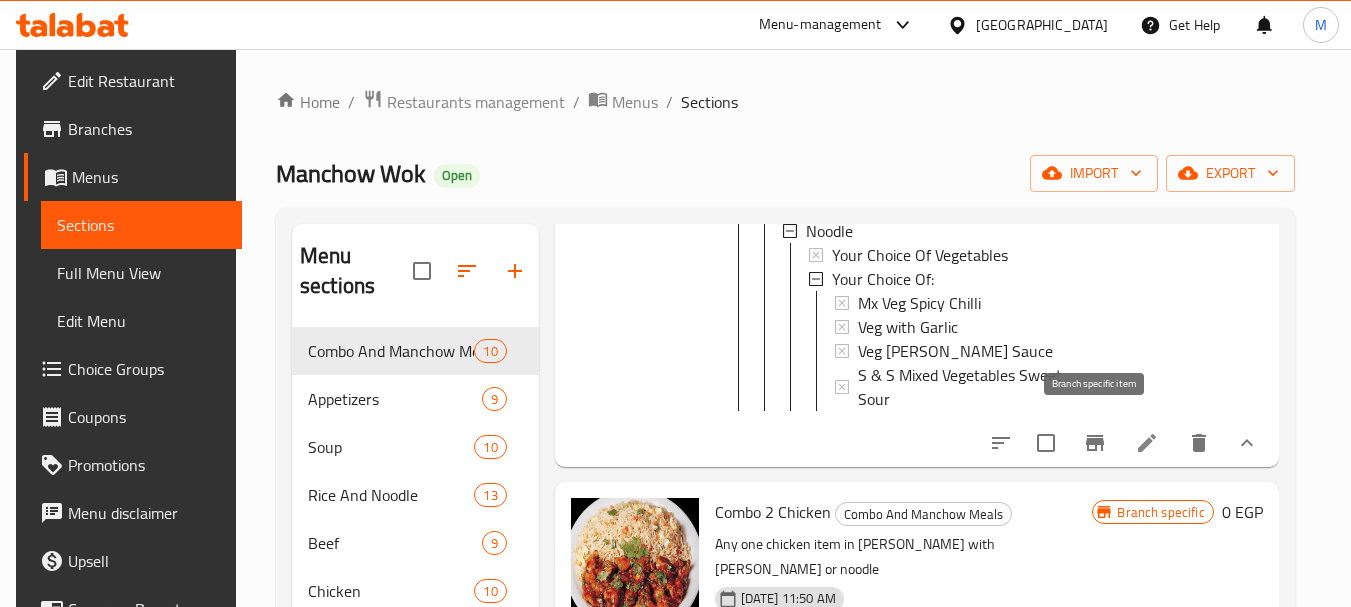 click 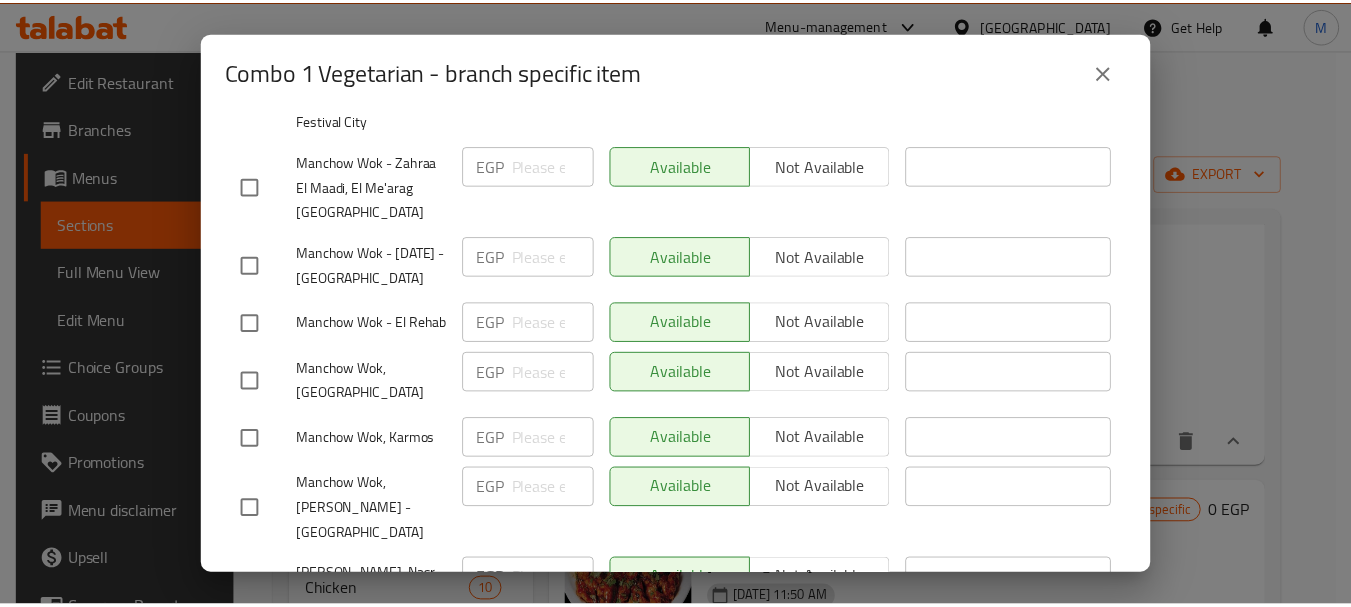 scroll, scrollTop: 700, scrollLeft: 0, axis: vertical 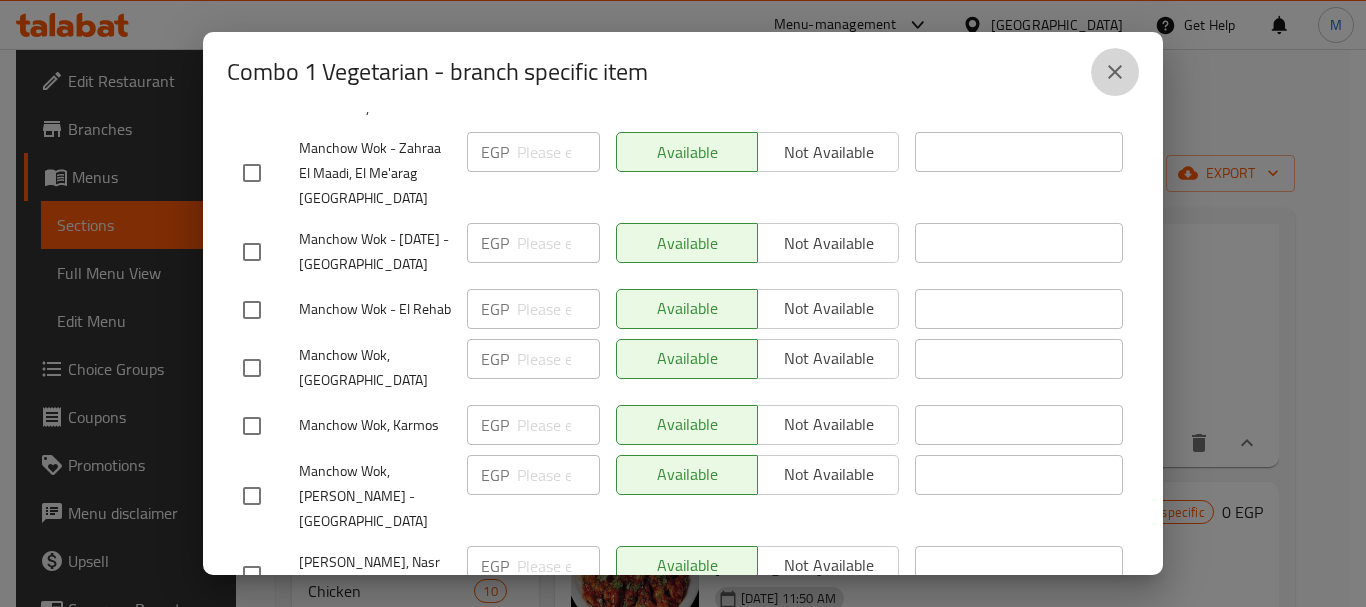 click 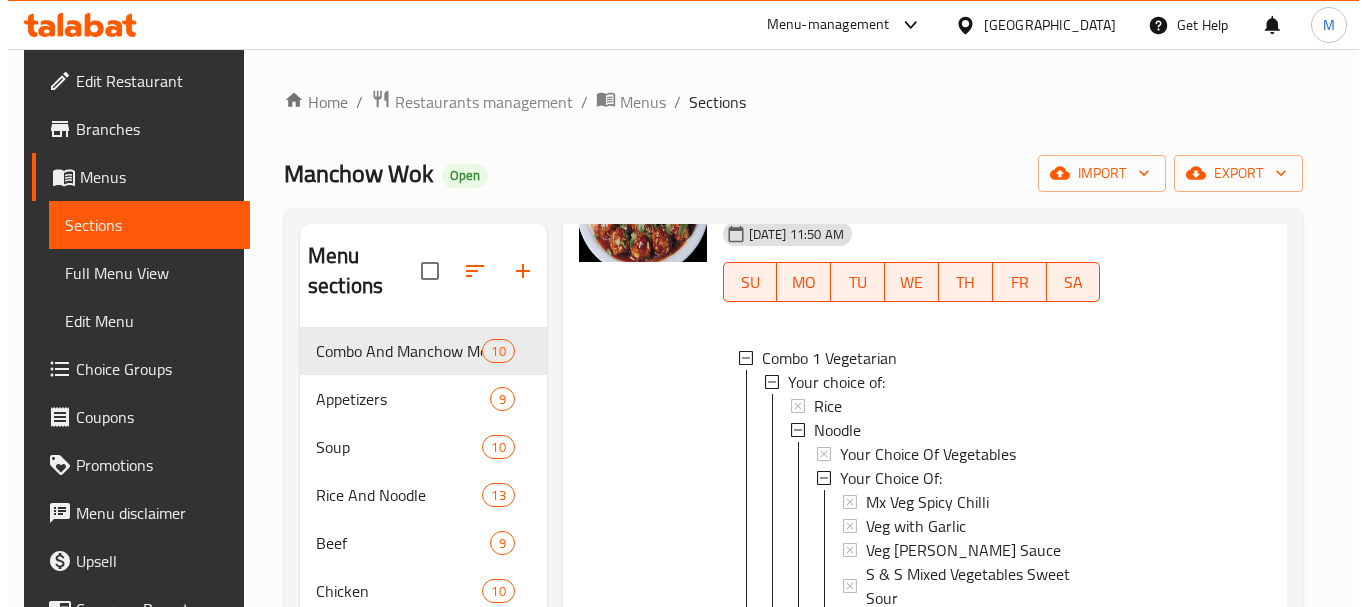 scroll, scrollTop: 200, scrollLeft: 0, axis: vertical 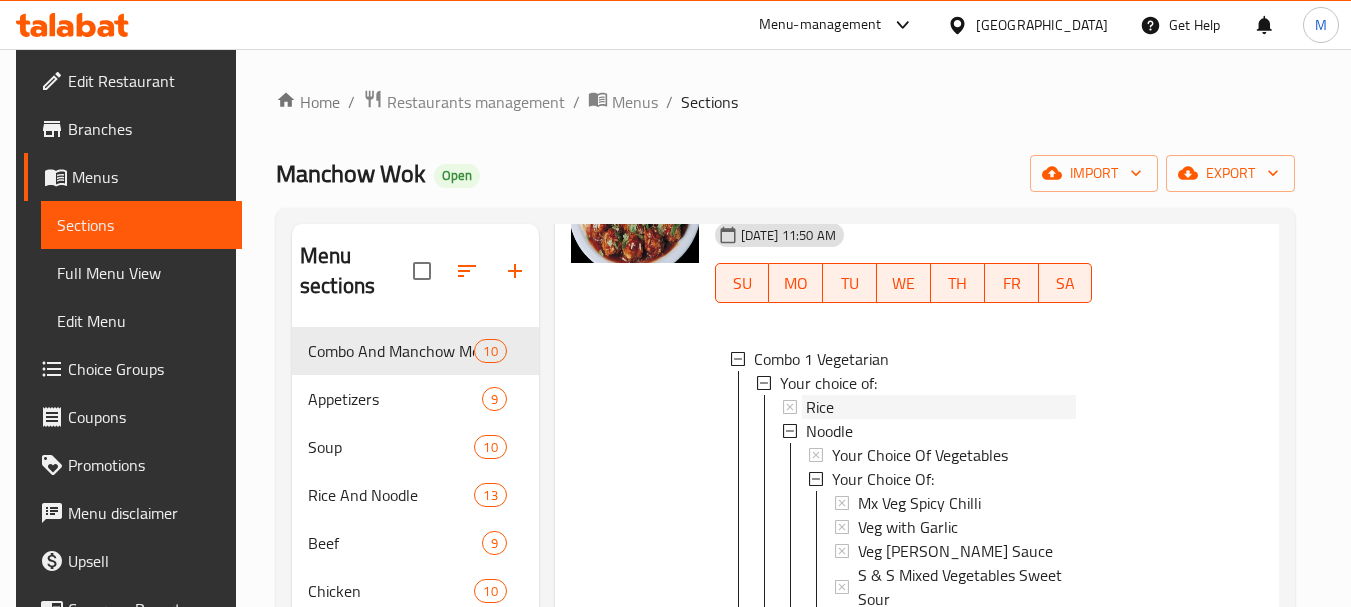 click on "Rice" at bounding box center [941, 407] 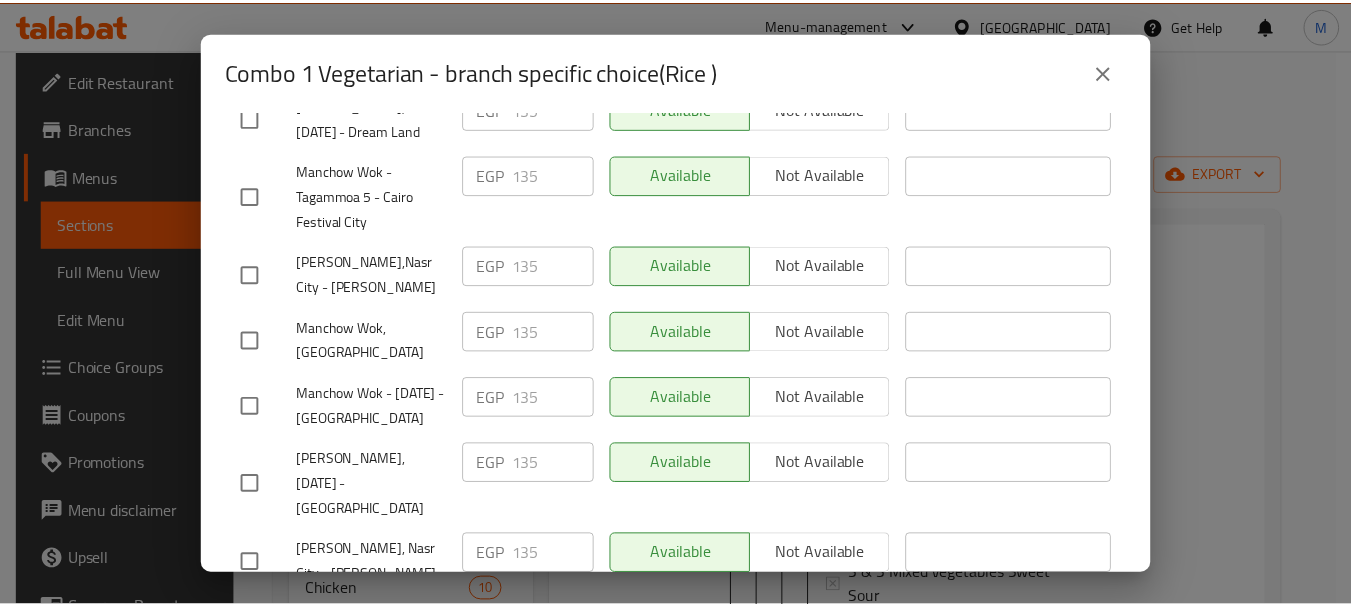 scroll, scrollTop: 1200, scrollLeft: 0, axis: vertical 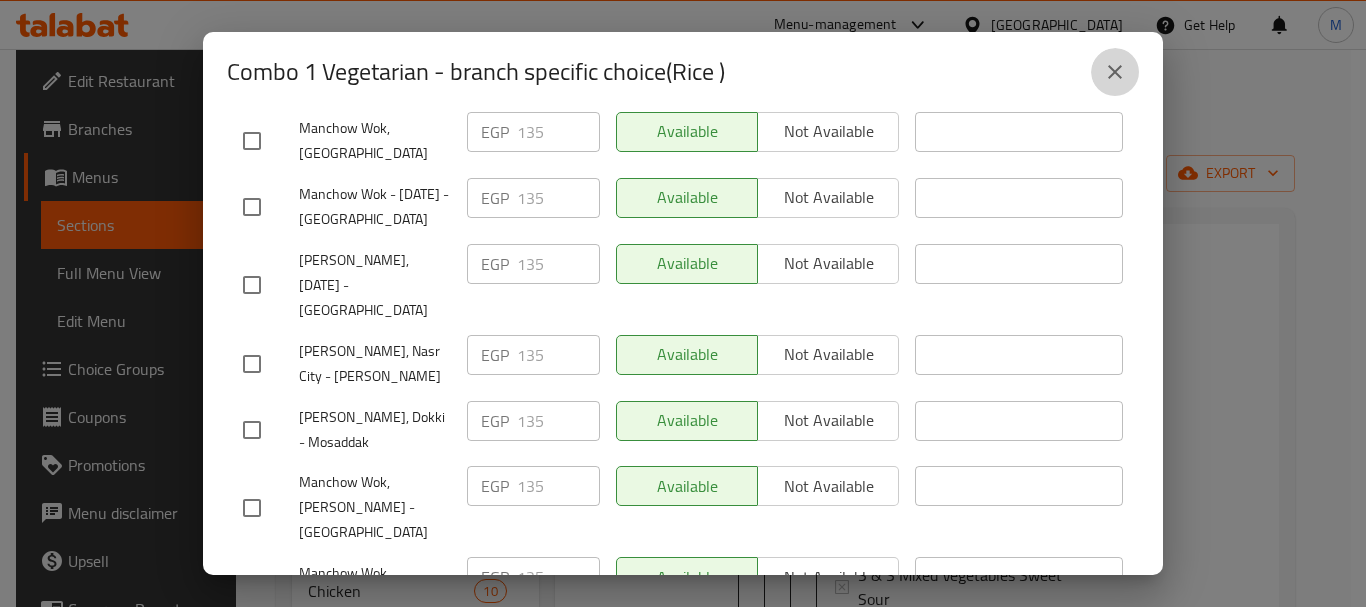 click at bounding box center (1115, 72) 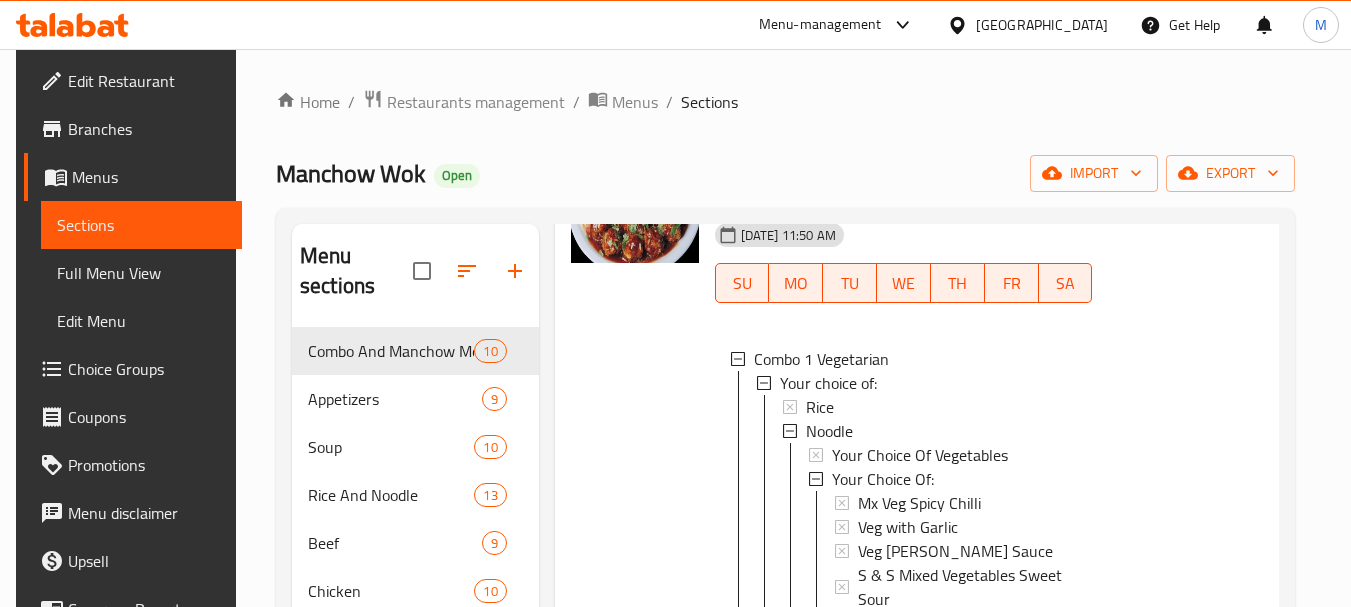 scroll, scrollTop: 3, scrollLeft: 0, axis: vertical 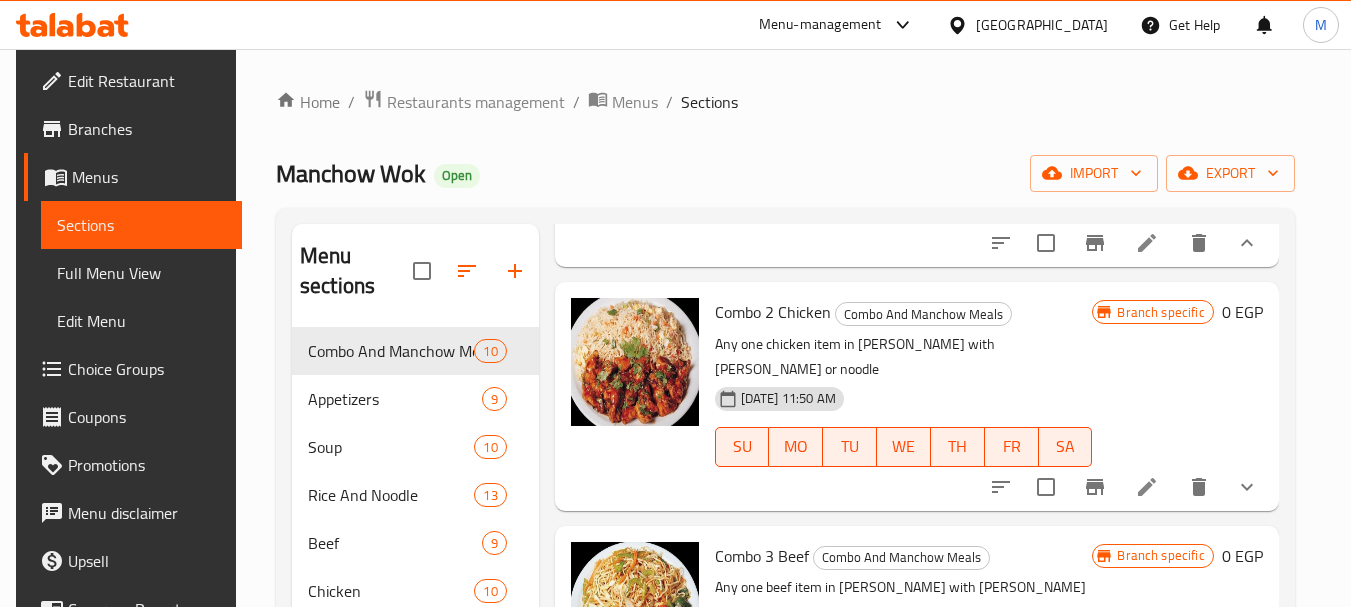 click 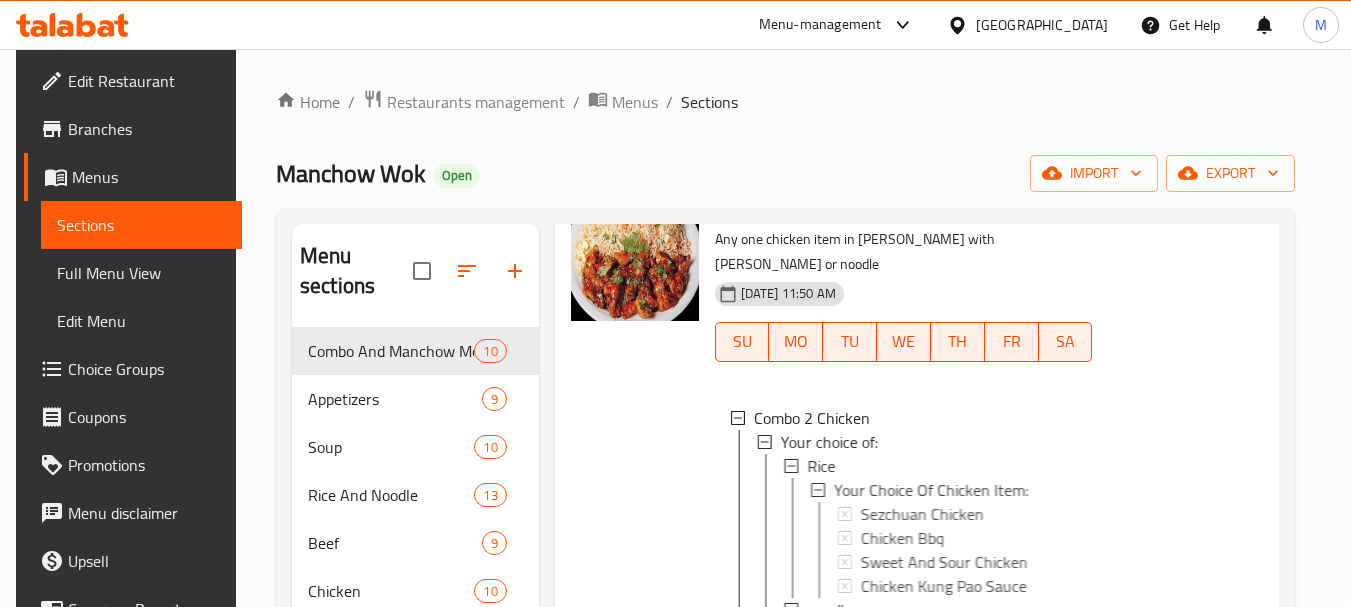 scroll, scrollTop: 800, scrollLeft: 0, axis: vertical 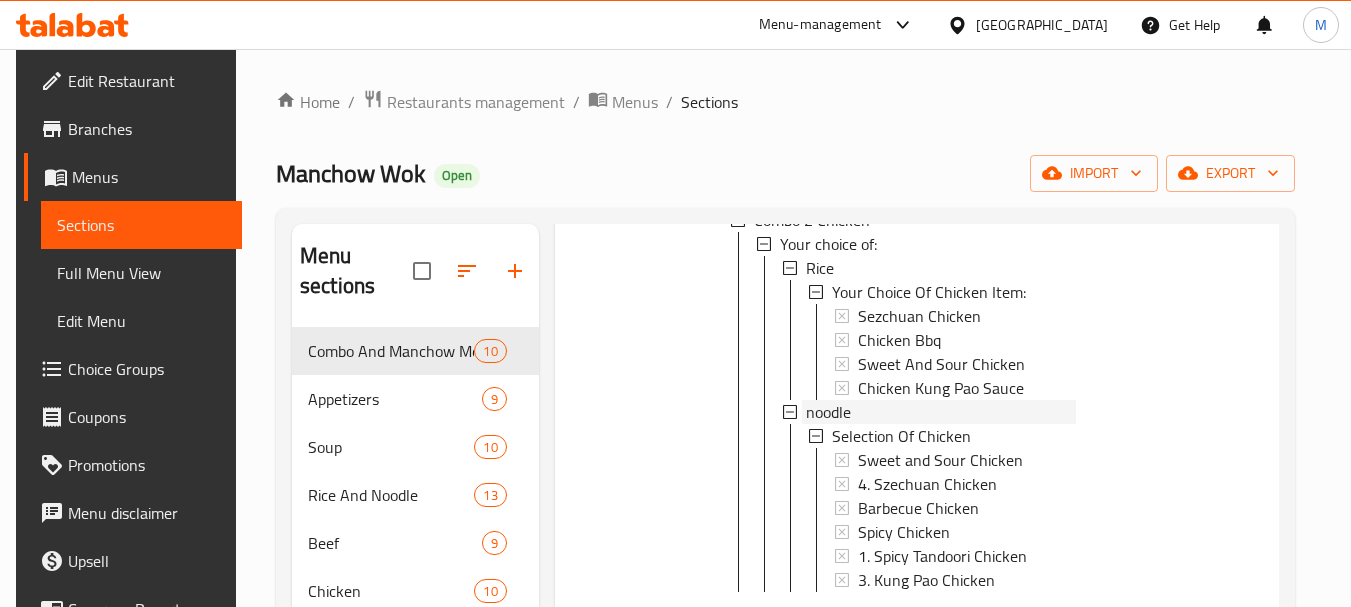 click on "noodle" at bounding box center (941, 412) 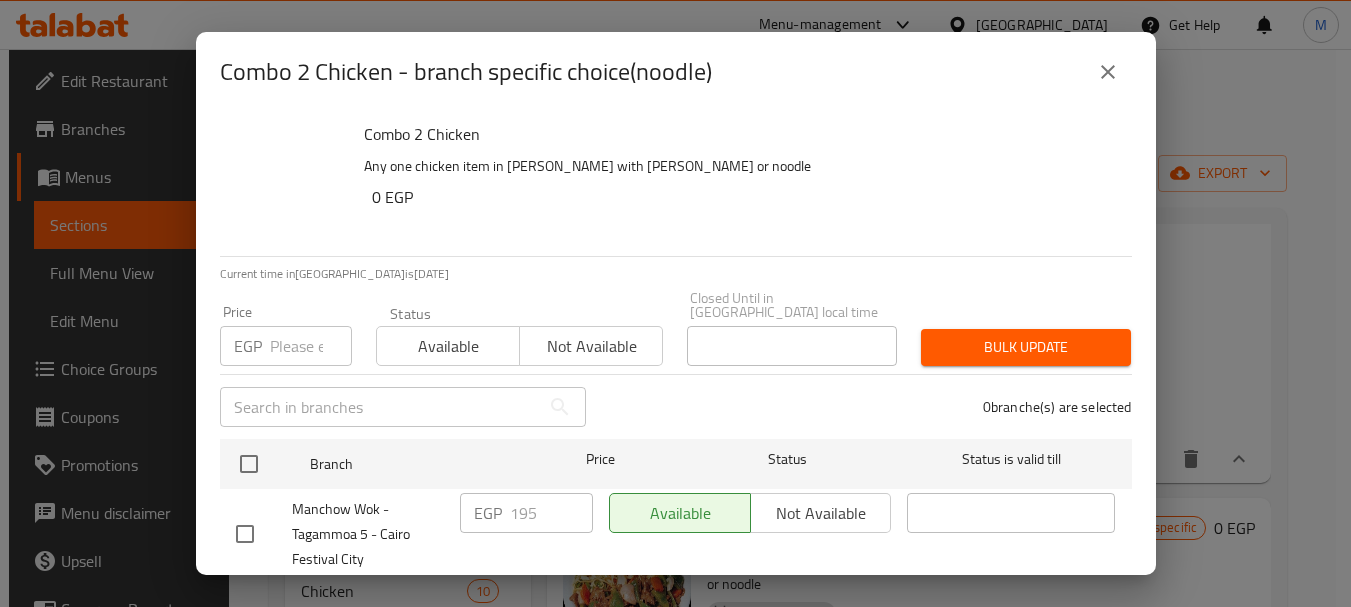 scroll, scrollTop: 0, scrollLeft: 0, axis: both 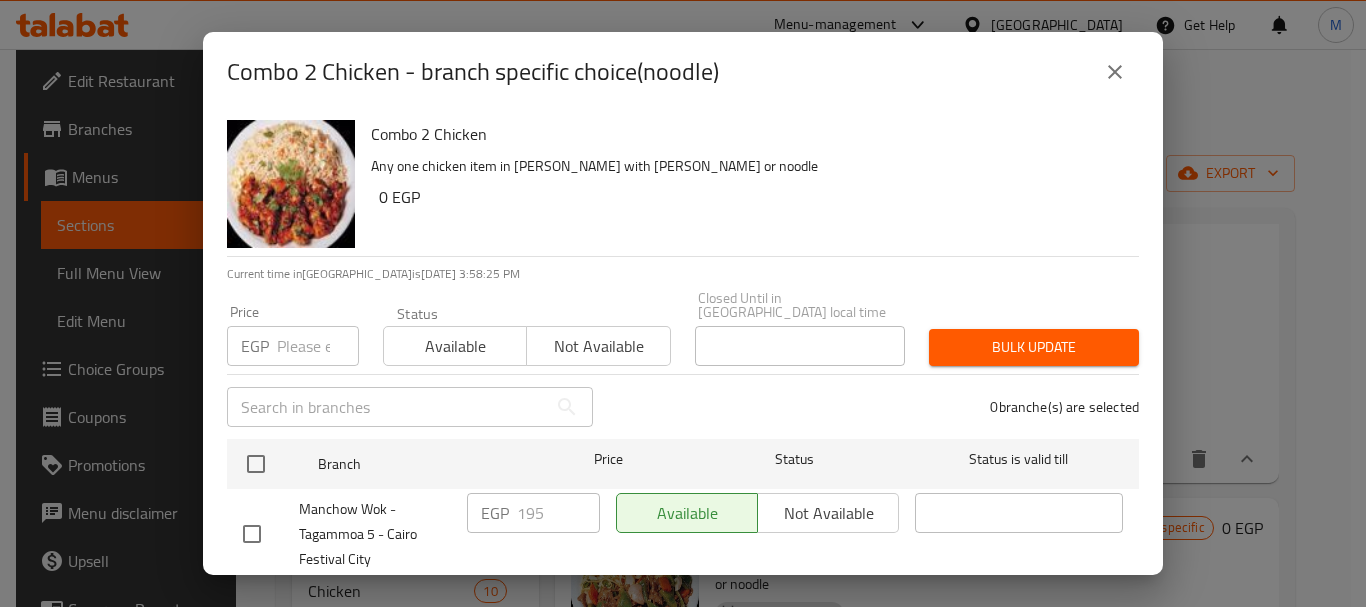 click 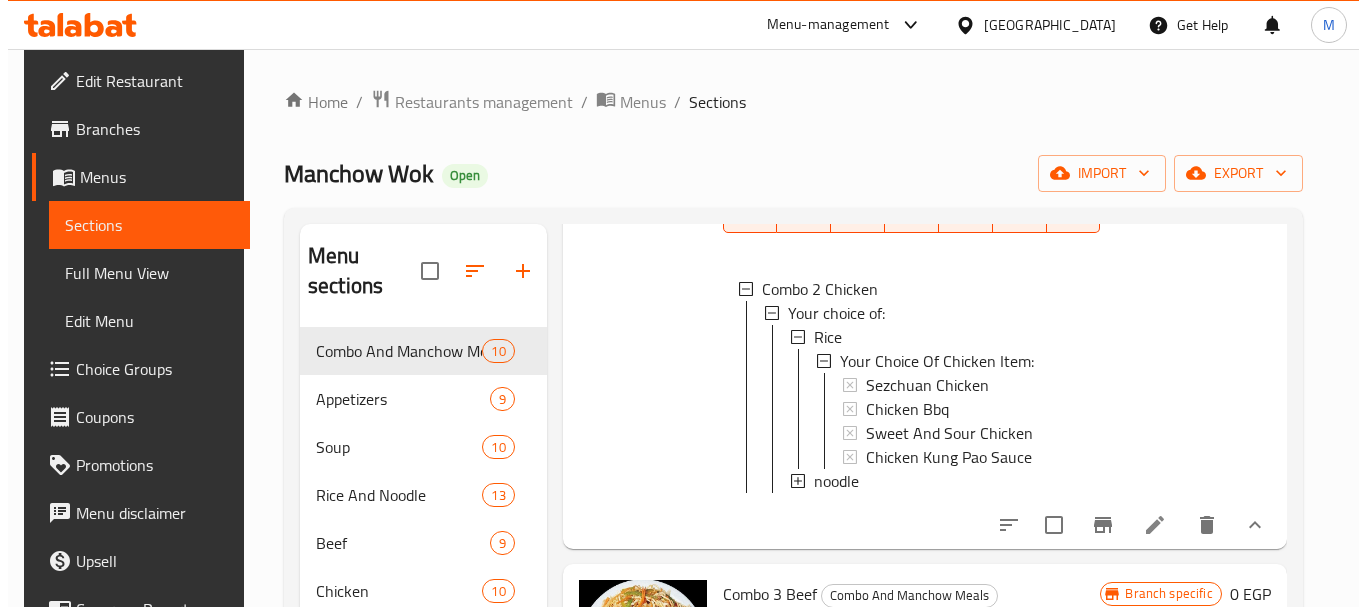 scroll, scrollTop: 800, scrollLeft: 0, axis: vertical 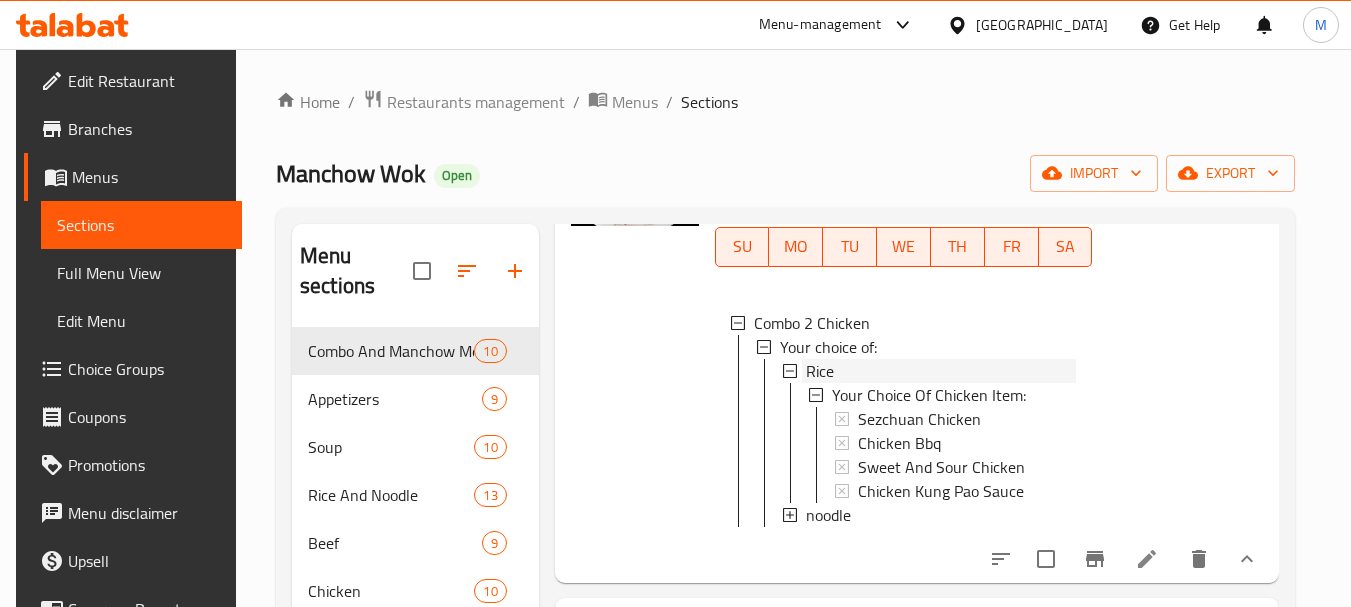 click on "Rice" at bounding box center [820, 371] 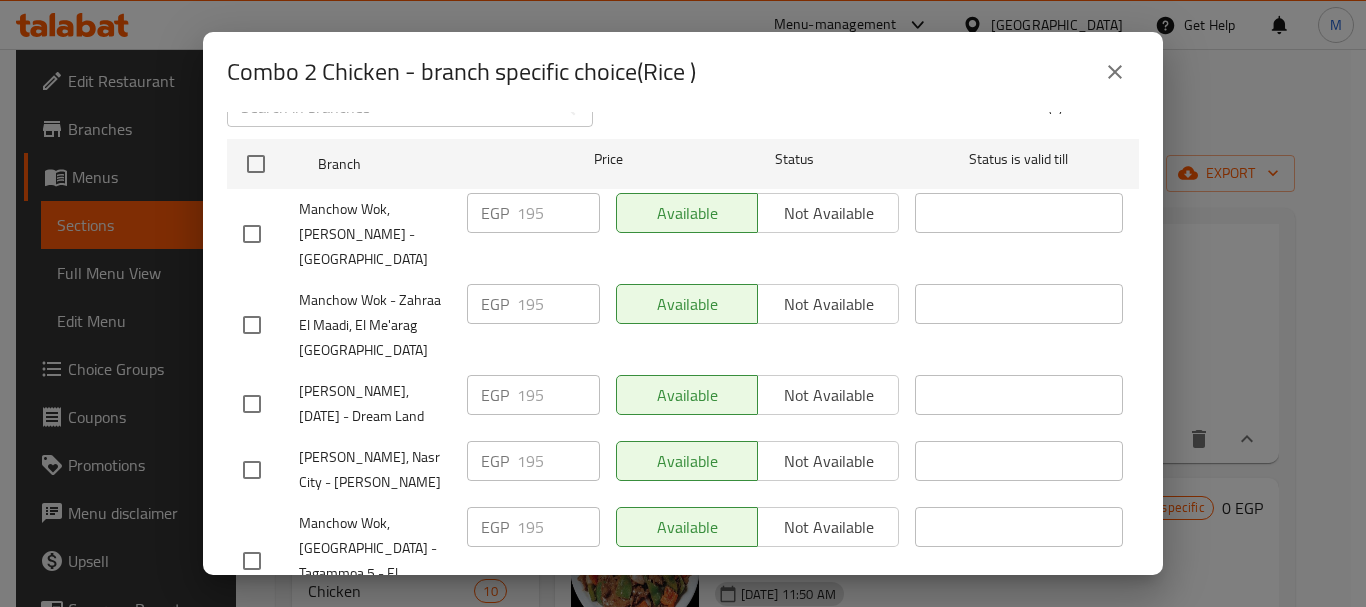 click on "Combo 2  Chicken - branch specific choice(Rice ) Combo 2  Chicken Any one chicken item in [PERSON_NAME] with [PERSON_NAME] or noodle 0   EGP Current time in  [GEOGRAPHIC_DATA]  is  [DATE]   3:58:29 PM Price EGP Price Status Available Not available Closed Until in [GEOGRAPHIC_DATA] local time Closed Until in [GEOGRAPHIC_DATA] local time Bulk update ​ 0  branche(s) are selected Branch Price Status Status is valid till Manchow Wok, Masaken Sheraton - [GEOGRAPHIC_DATA] EGP 195 ​ Available Not available ​ Manchow Wok - Zahraa [GEOGRAPHIC_DATA], [GEOGRAPHIC_DATA] El Ouloy EGP 195 ​ Available Not available ​ Manchow Wok, [DATE] - Dream Land EGP 195 ​ Available Not available ​ Manchow Wok, [GEOGRAPHIC_DATA] - [PERSON_NAME] EGP 195 ​ Available Not available ​ Manchow Wok, [GEOGRAPHIC_DATA] - Tagammoa 5 - El Showifat EGP 195 ​ Available Not available ​ Manchow Wok, [GEOGRAPHIC_DATA] EGP 195 ​ Available Not available ​ Manchow Wok, [GEOGRAPHIC_DATA] - [GEOGRAPHIC_DATA] EGP 195 ​ Available Not available ​ Manchow Wok,[GEOGRAPHIC_DATA] - [PERSON_NAME] EGP 195 ​ Available Not available ​ EGP" at bounding box center (683, 303) 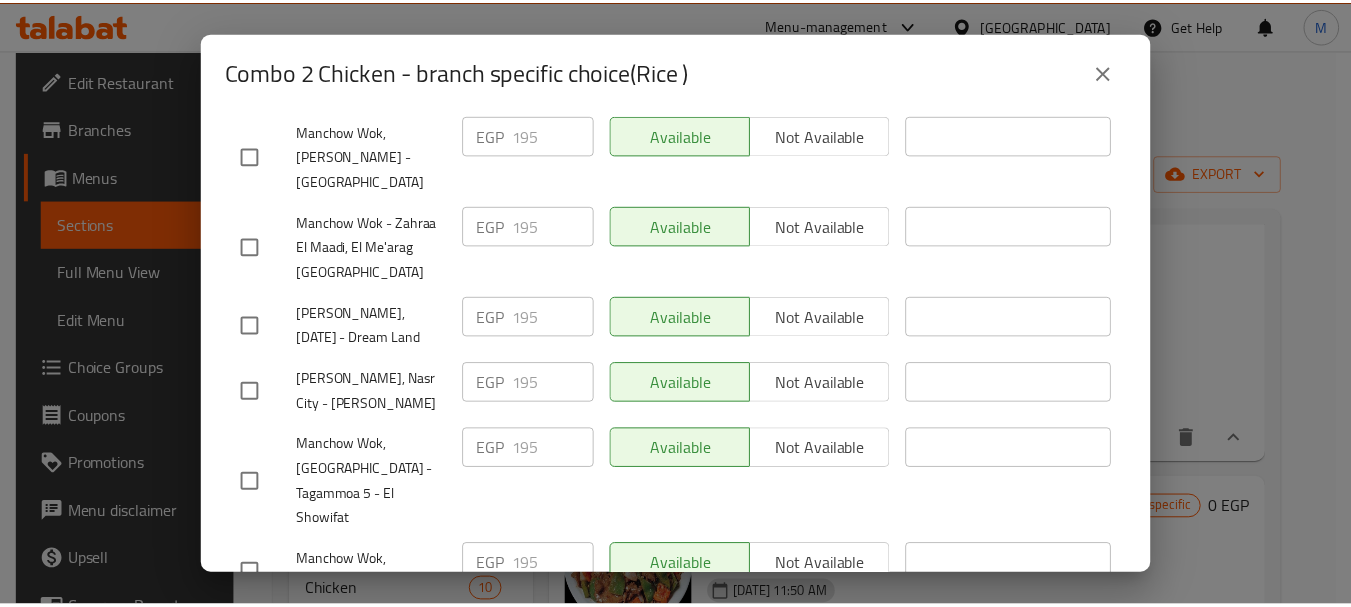 scroll, scrollTop: 400, scrollLeft: 0, axis: vertical 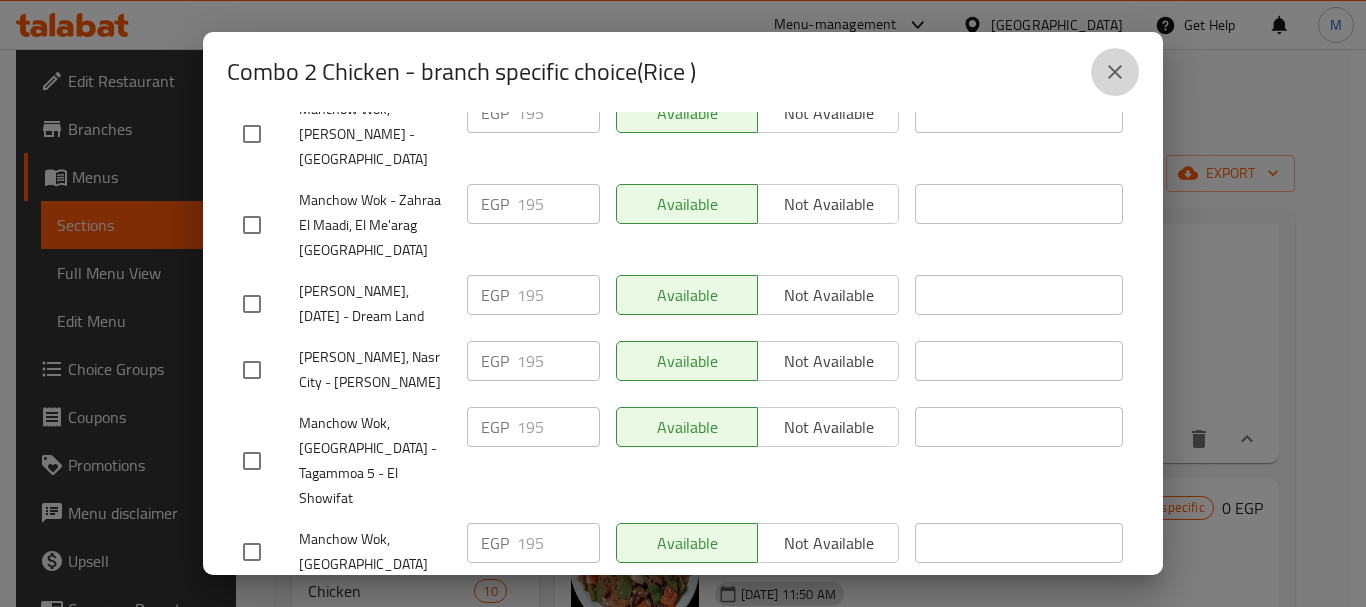 click 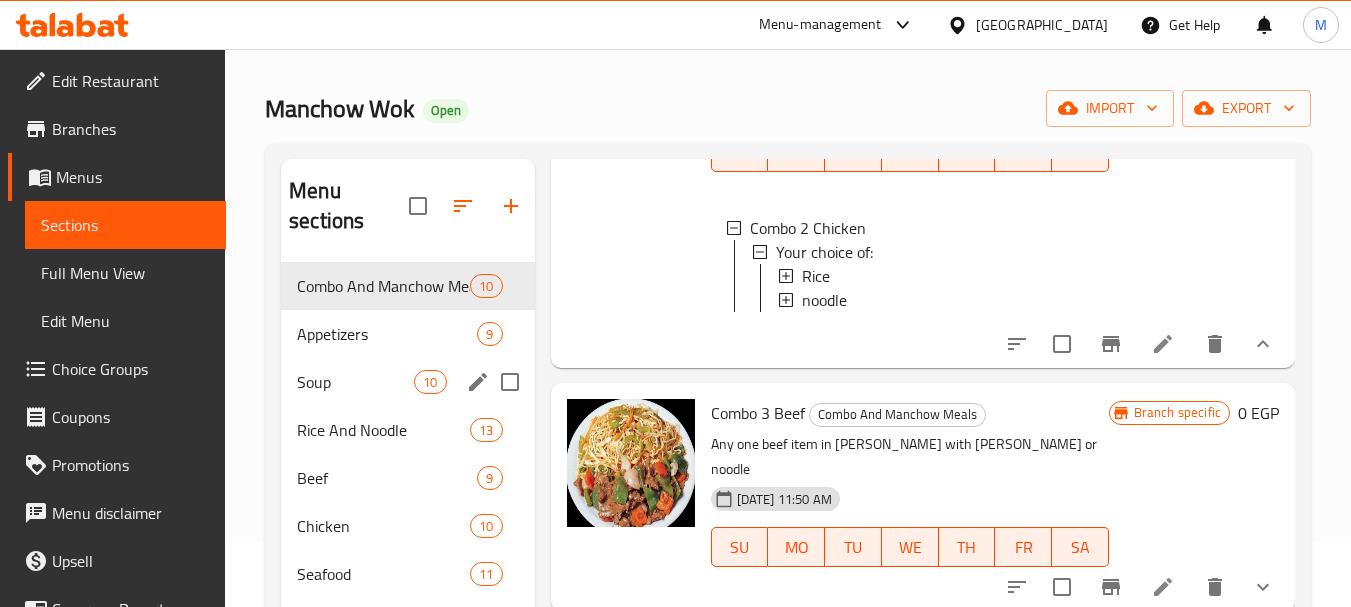 scroll, scrollTop: 100, scrollLeft: 0, axis: vertical 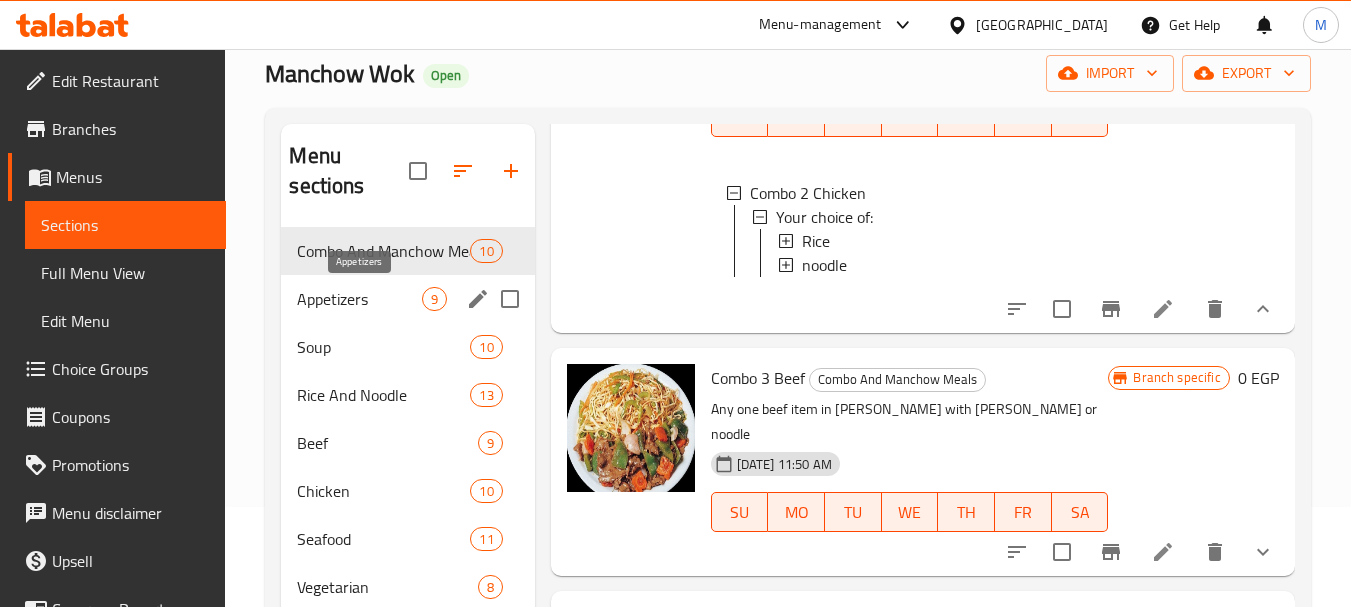 drag, startPoint x: 342, startPoint y: 286, endPoint x: 870, endPoint y: 438, distance: 549.44336 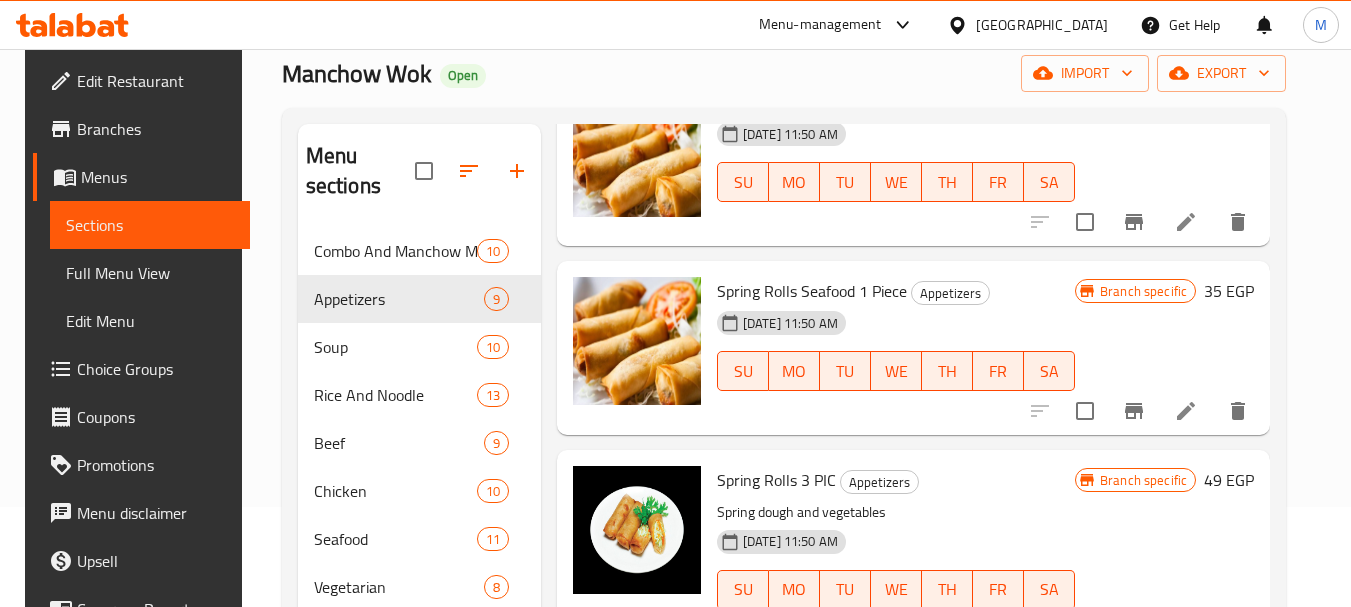 scroll, scrollTop: 0, scrollLeft: 0, axis: both 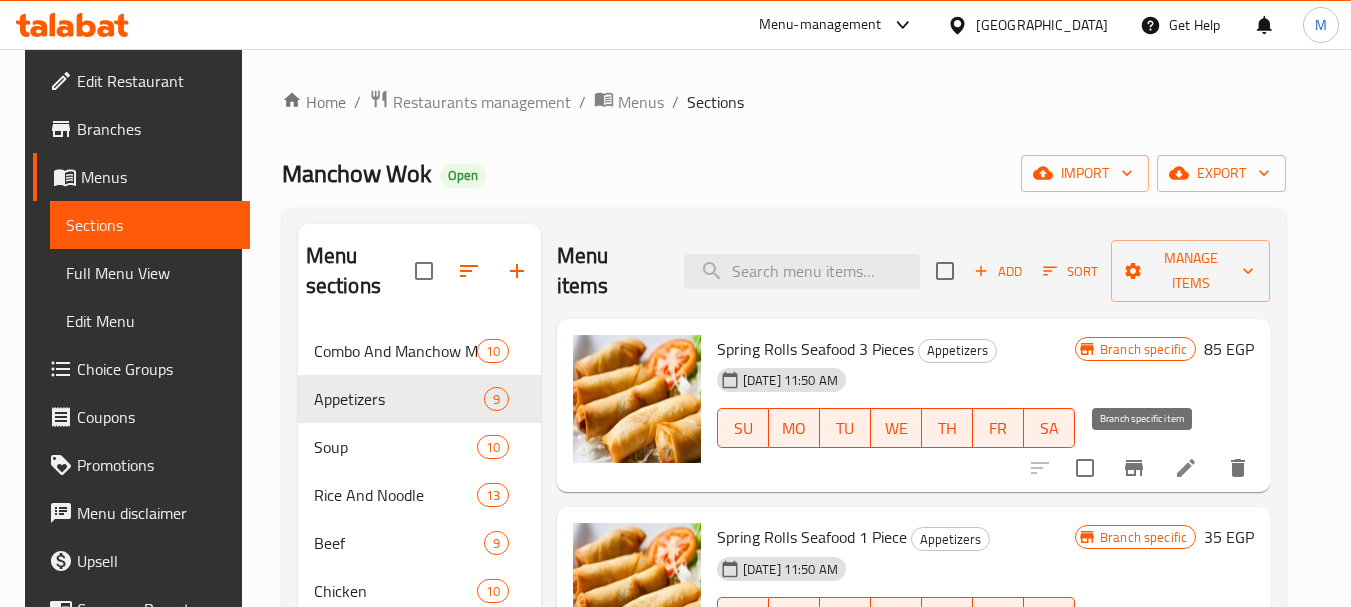 click 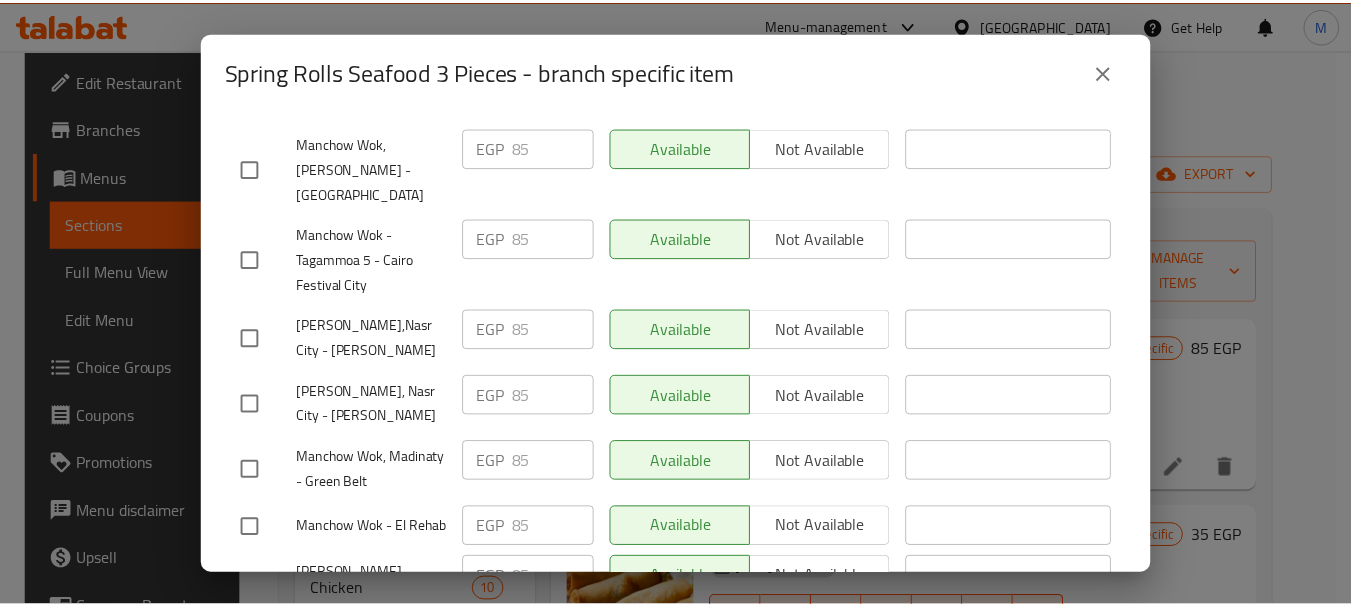 scroll, scrollTop: 700, scrollLeft: 0, axis: vertical 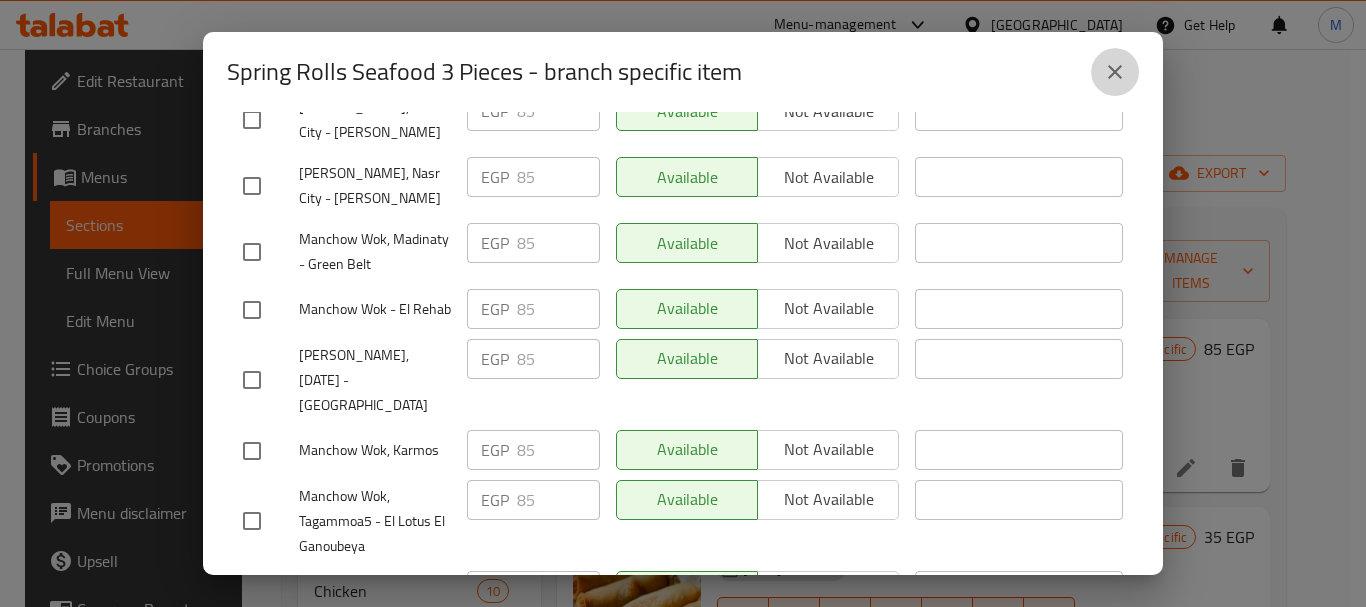 click 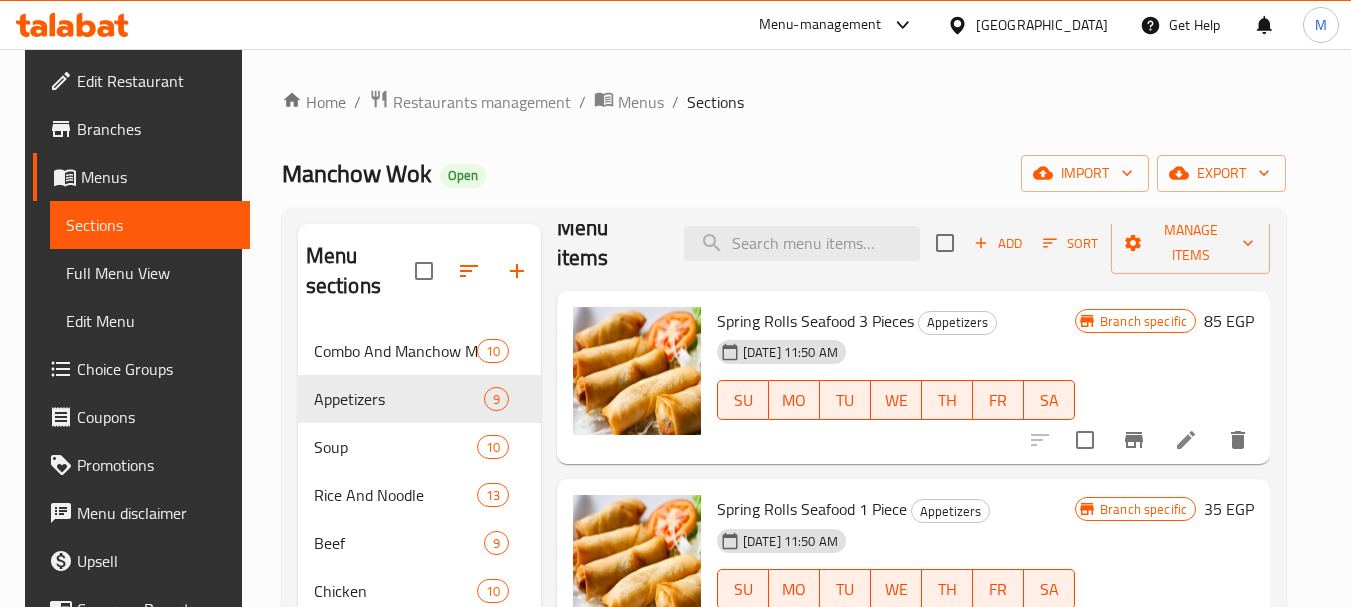 scroll, scrollTop: 0, scrollLeft: 0, axis: both 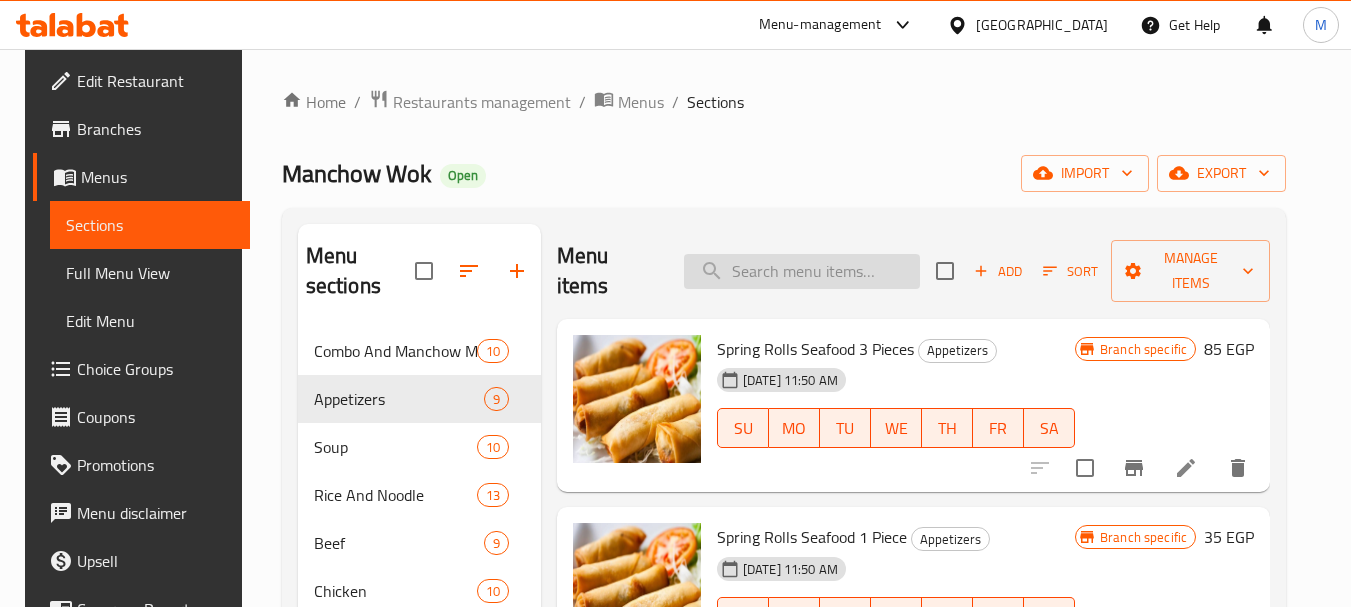 click at bounding box center (802, 271) 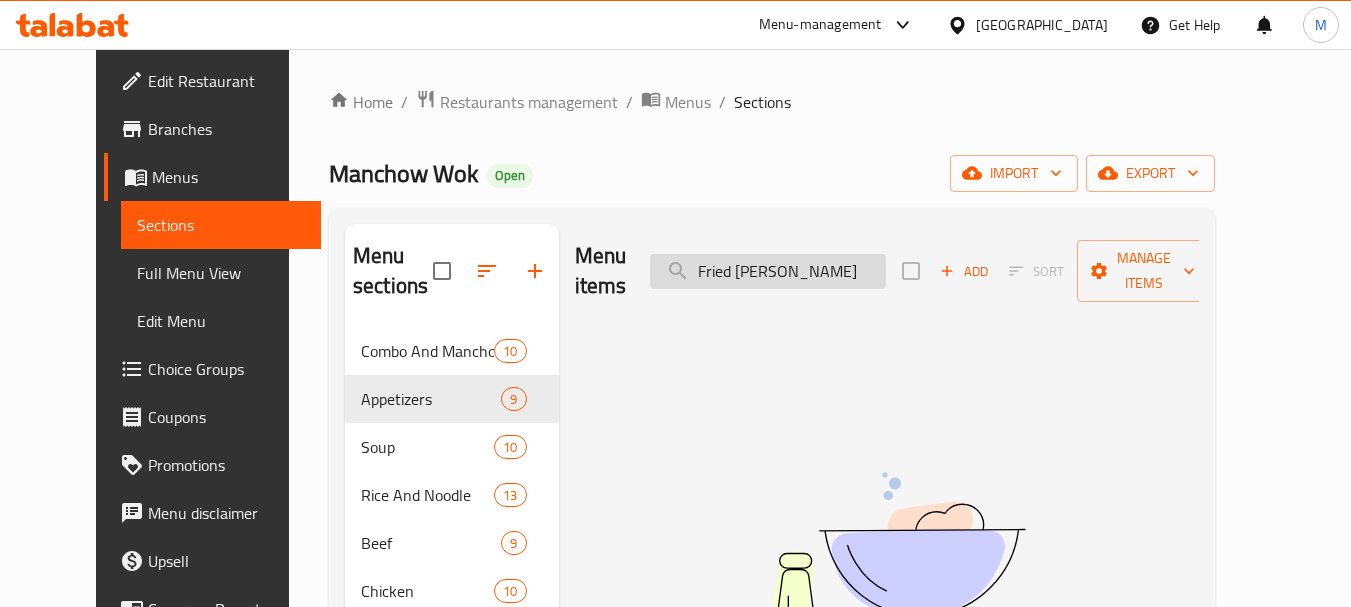 click on "Fried [PERSON_NAME]" at bounding box center (768, 271) 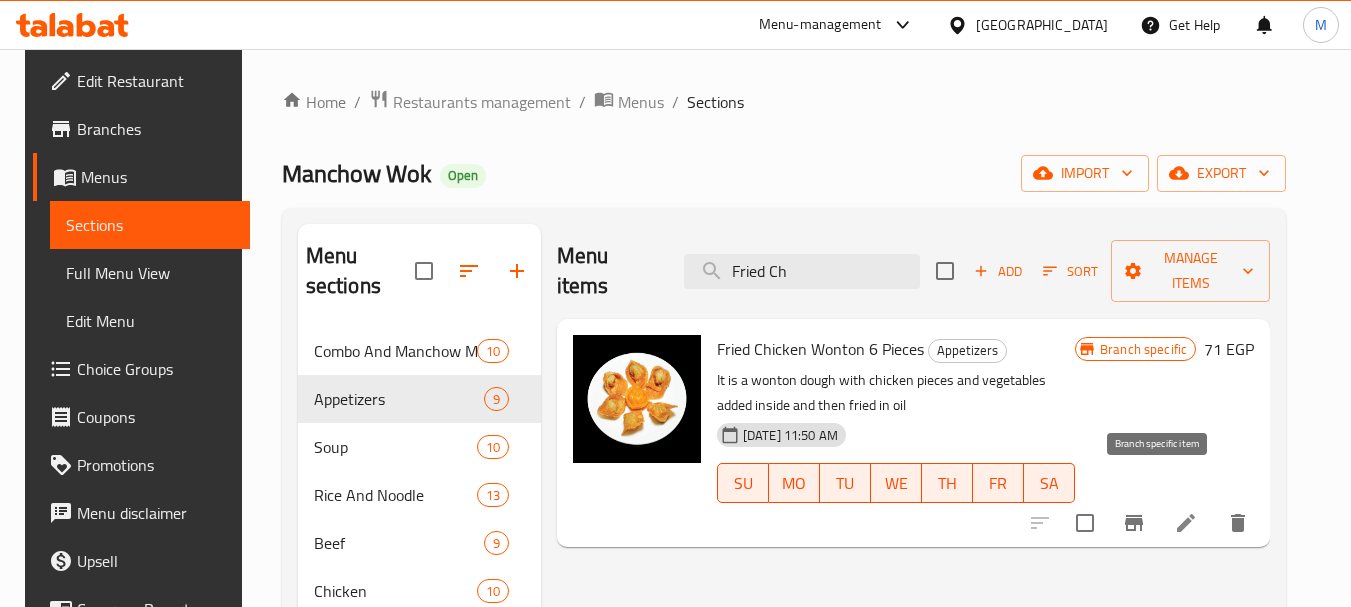 click at bounding box center (1134, 523) 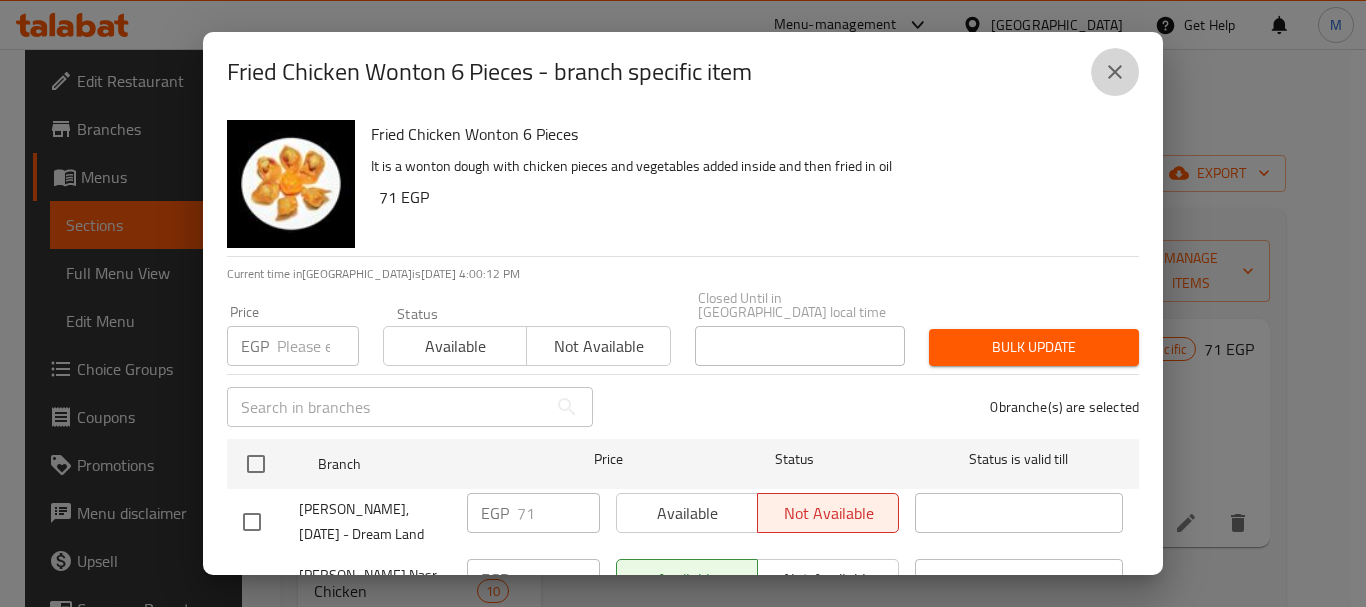 click at bounding box center [1115, 72] 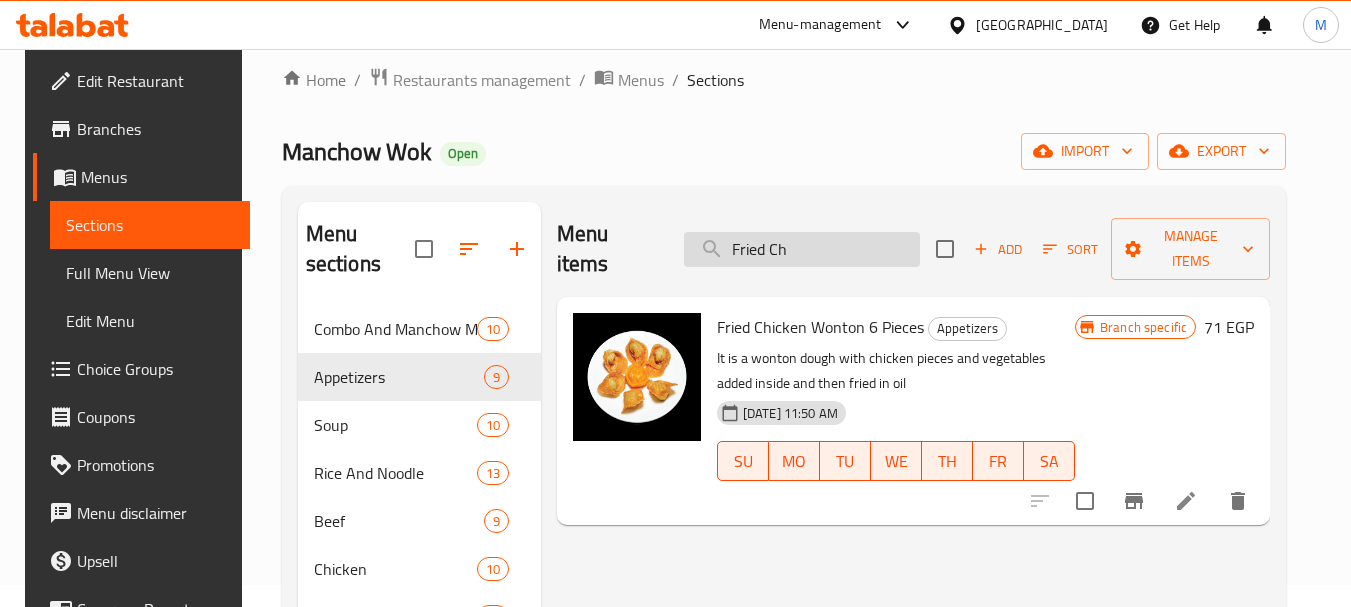 scroll, scrollTop: 0, scrollLeft: 0, axis: both 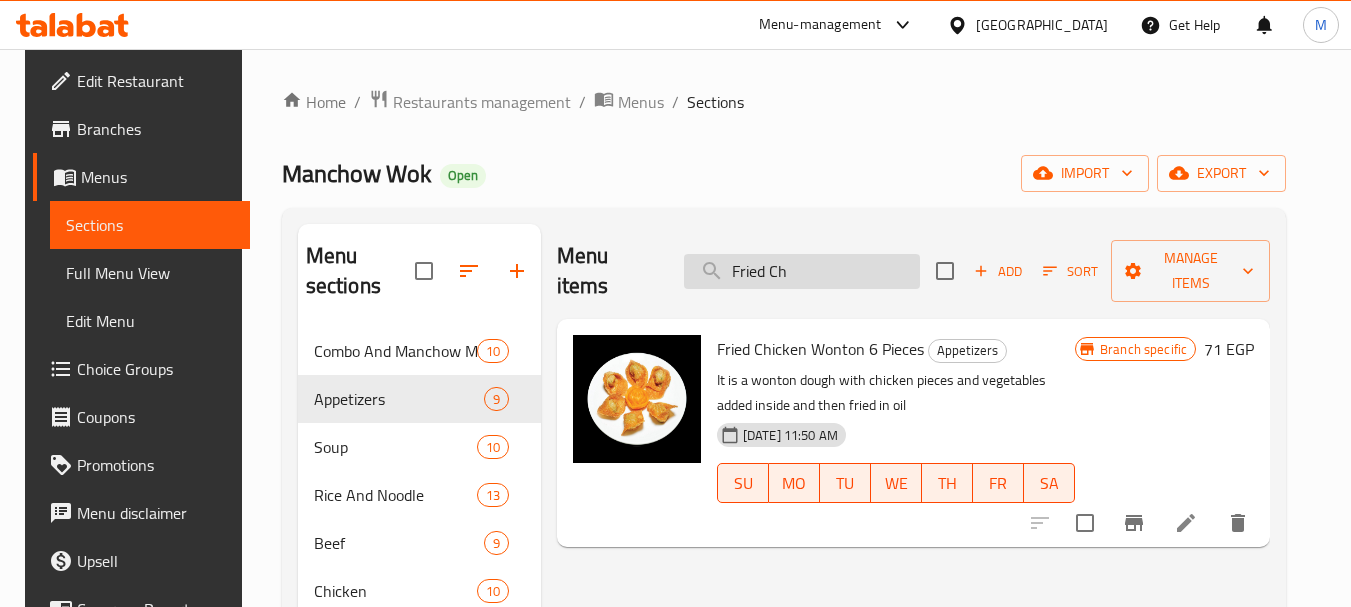 click on "Fried Ch" at bounding box center [802, 271] 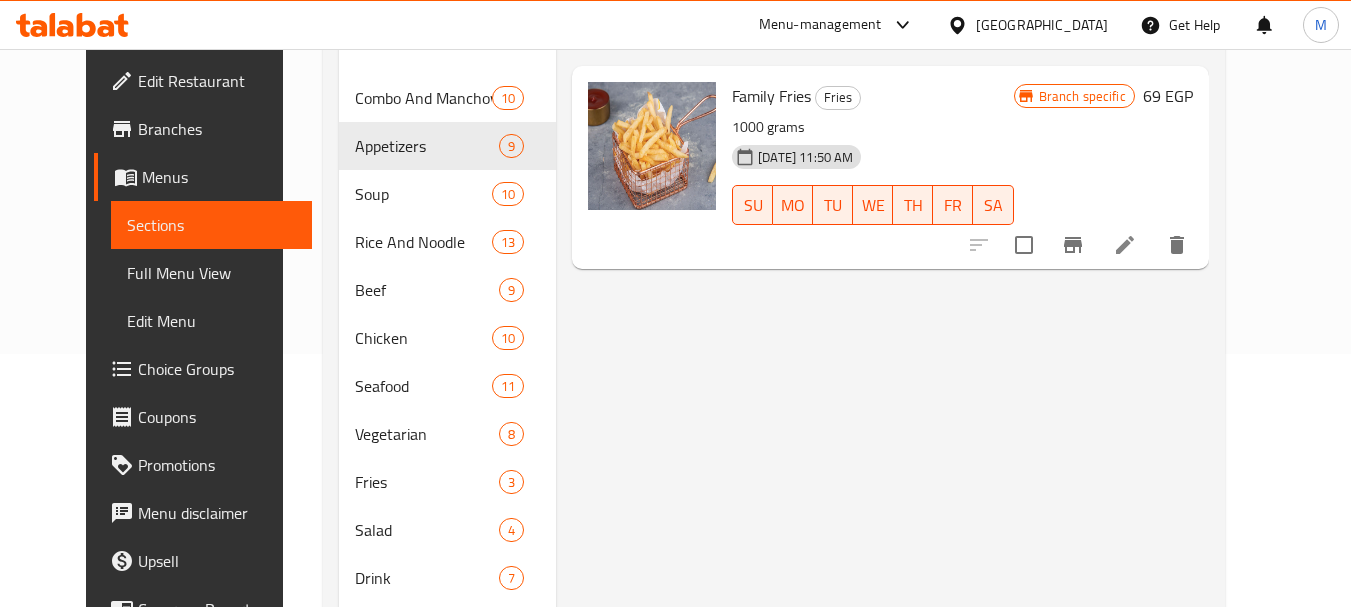 scroll, scrollTop: 300, scrollLeft: 0, axis: vertical 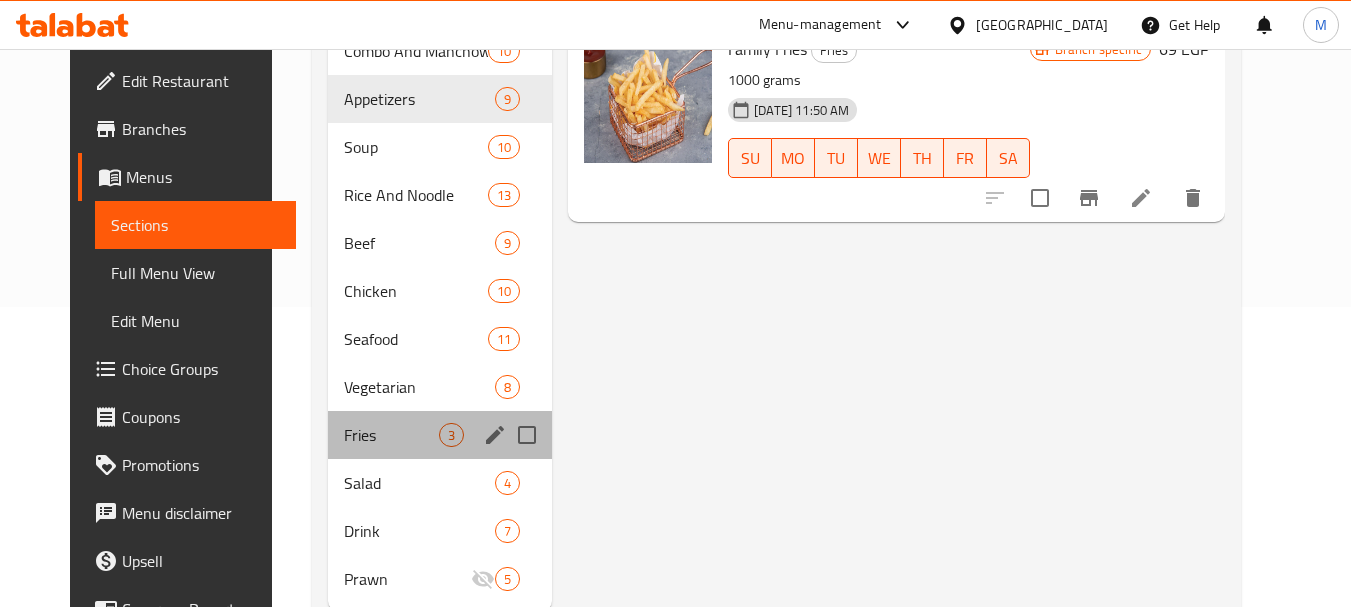 click on "Fries 3" at bounding box center [440, 435] 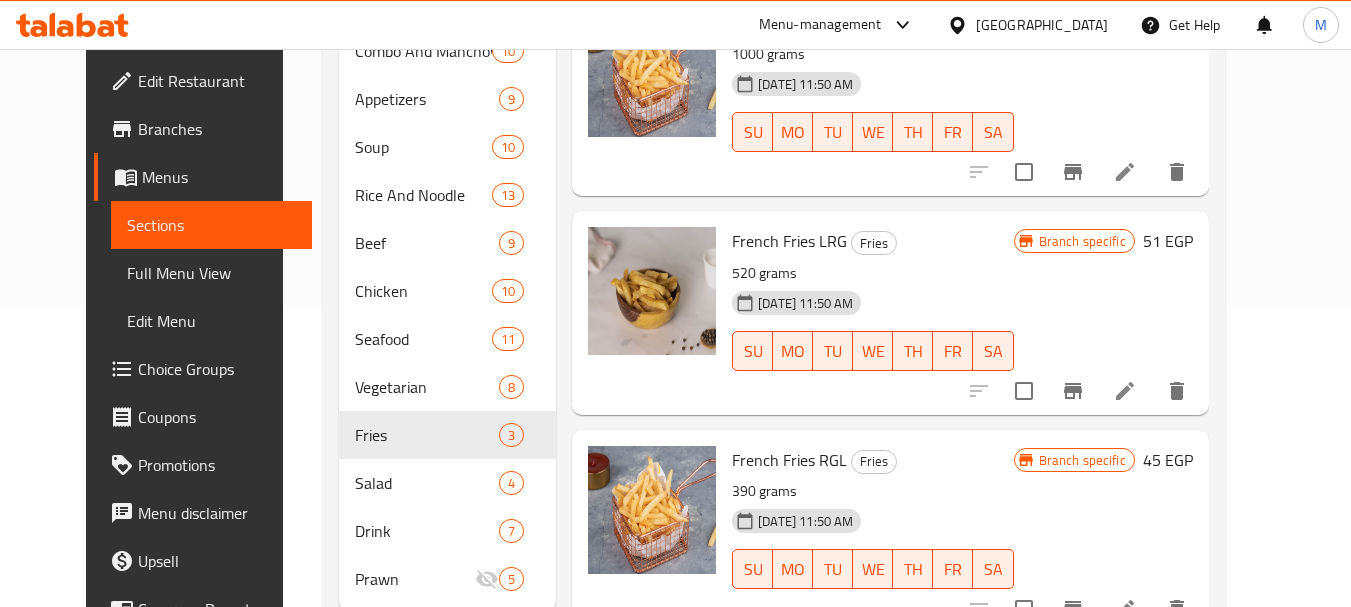 scroll, scrollTop: 48, scrollLeft: 0, axis: vertical 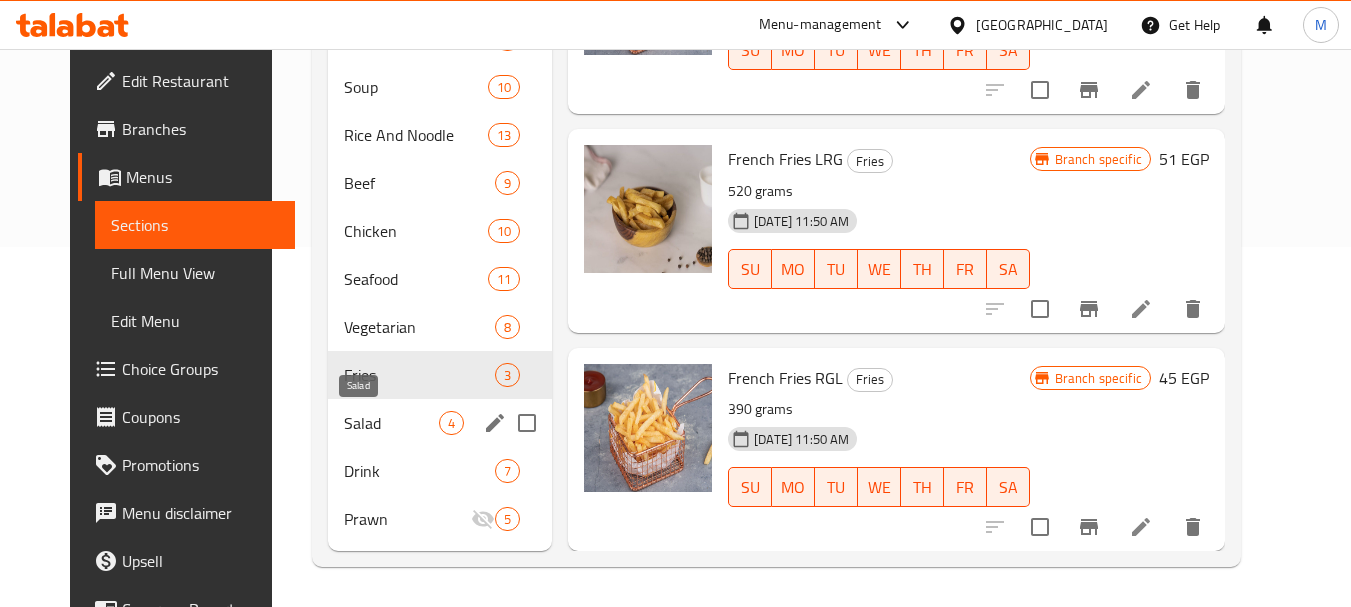 click on "Salad" at bounding box center [391, 423] 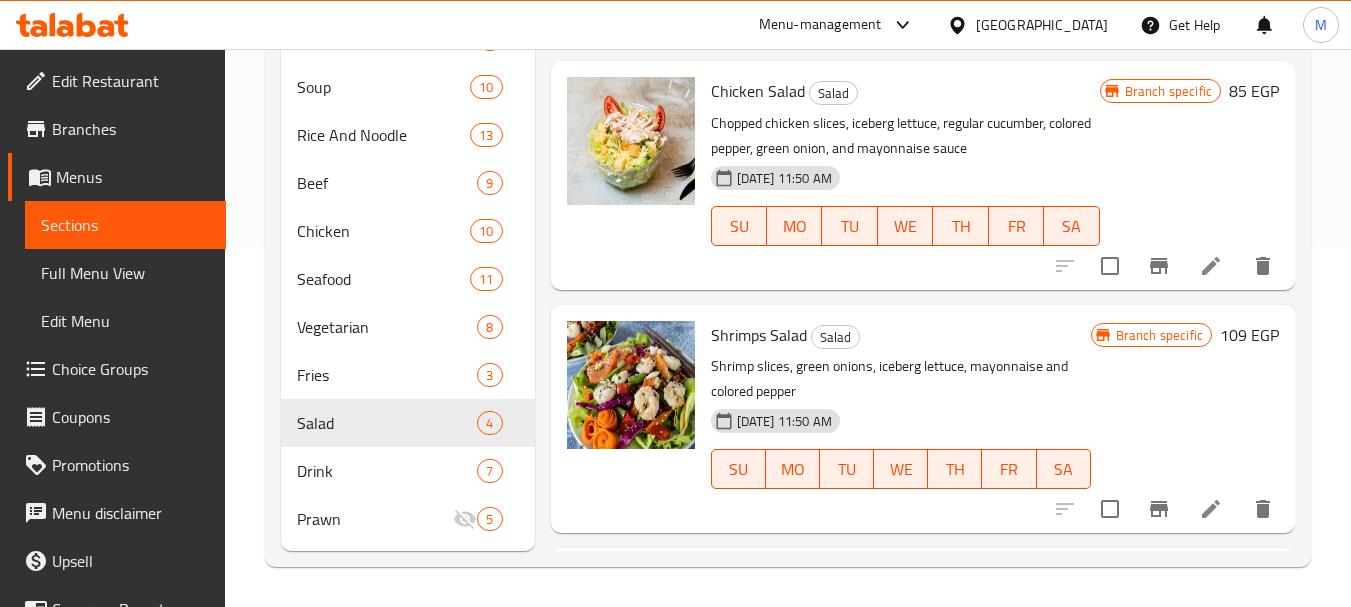 scroll, scrollTop: 0, scrollLeft: 0, axis: both 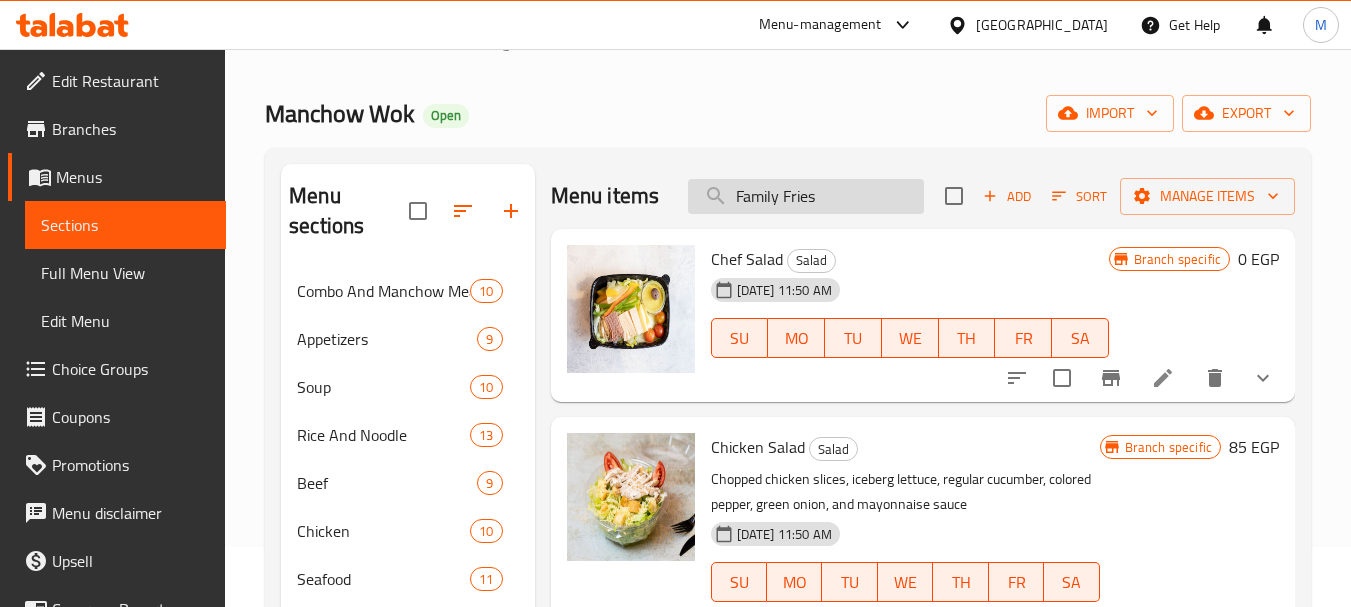 click on "Family Fries" at bounding box center [806, 196] 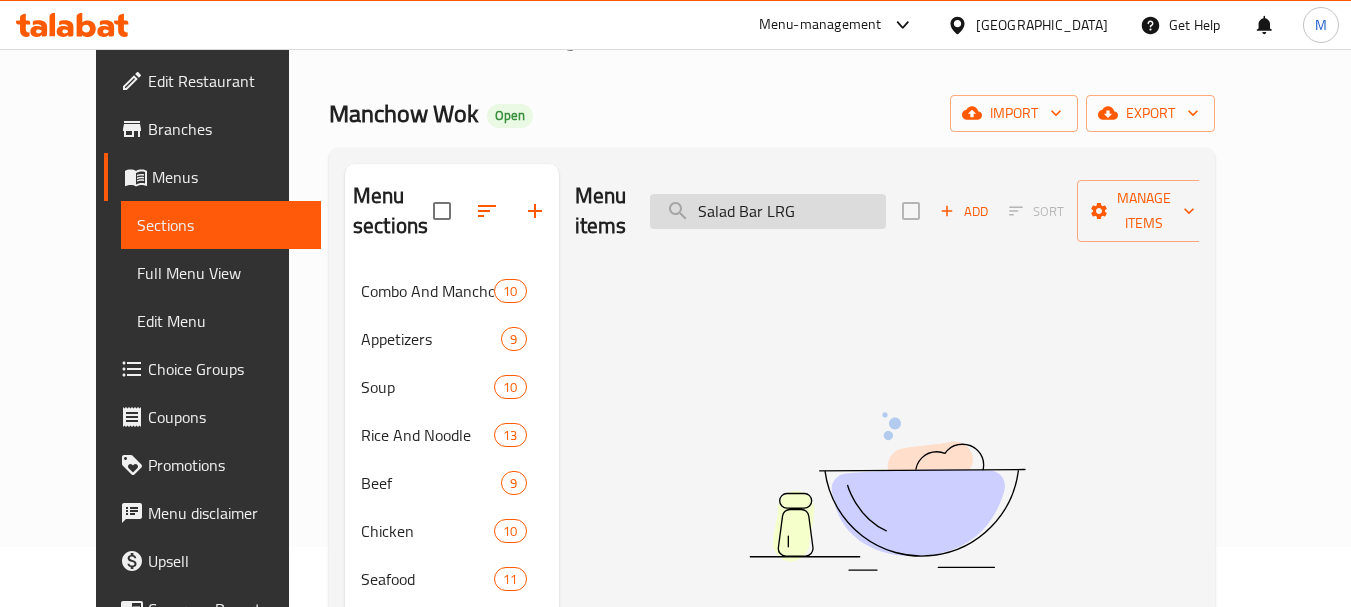 click on "Salad Bar LRG" at bounding box center [768, 211] 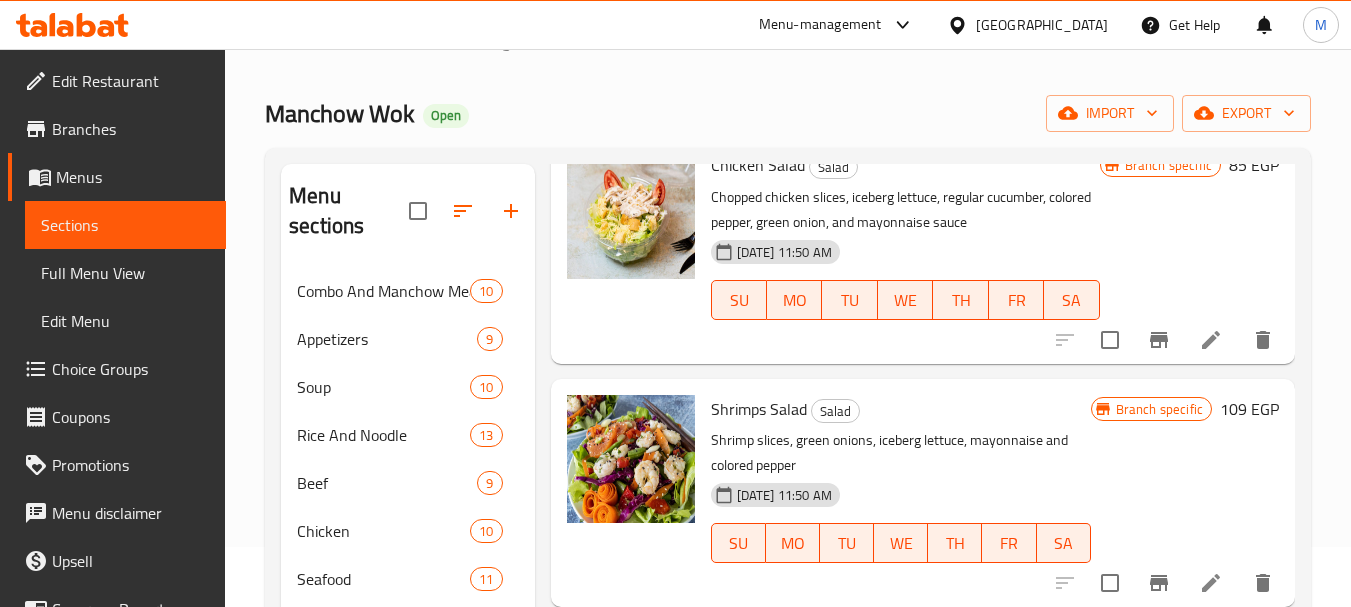 scroll, scrollTop: 312, scrollLeft: 0, axis: vertical 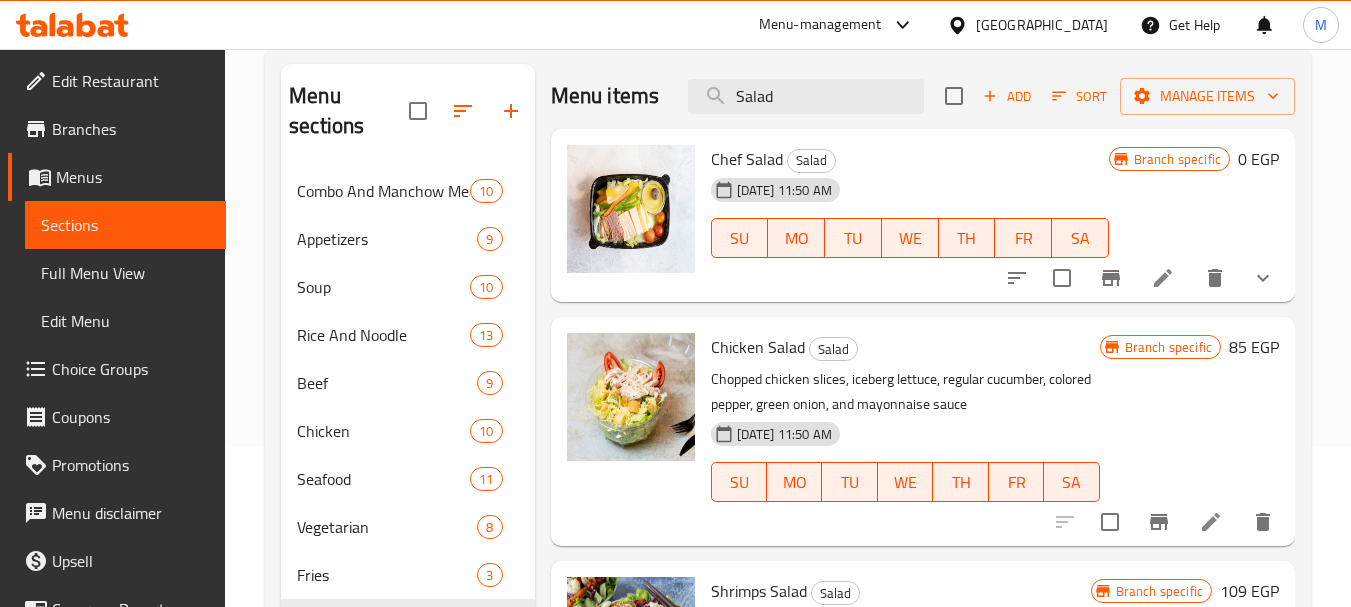type on "Salad" 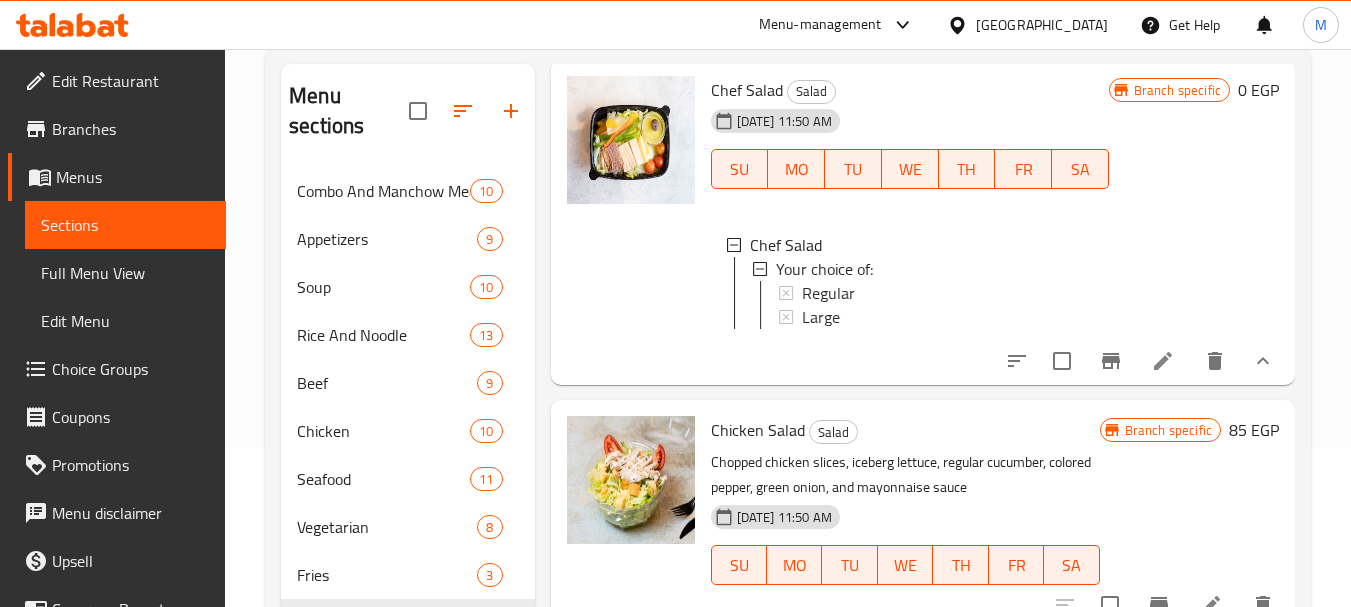 scroll, scrollTop: 100, scrollLeft: 0, axis: vertical 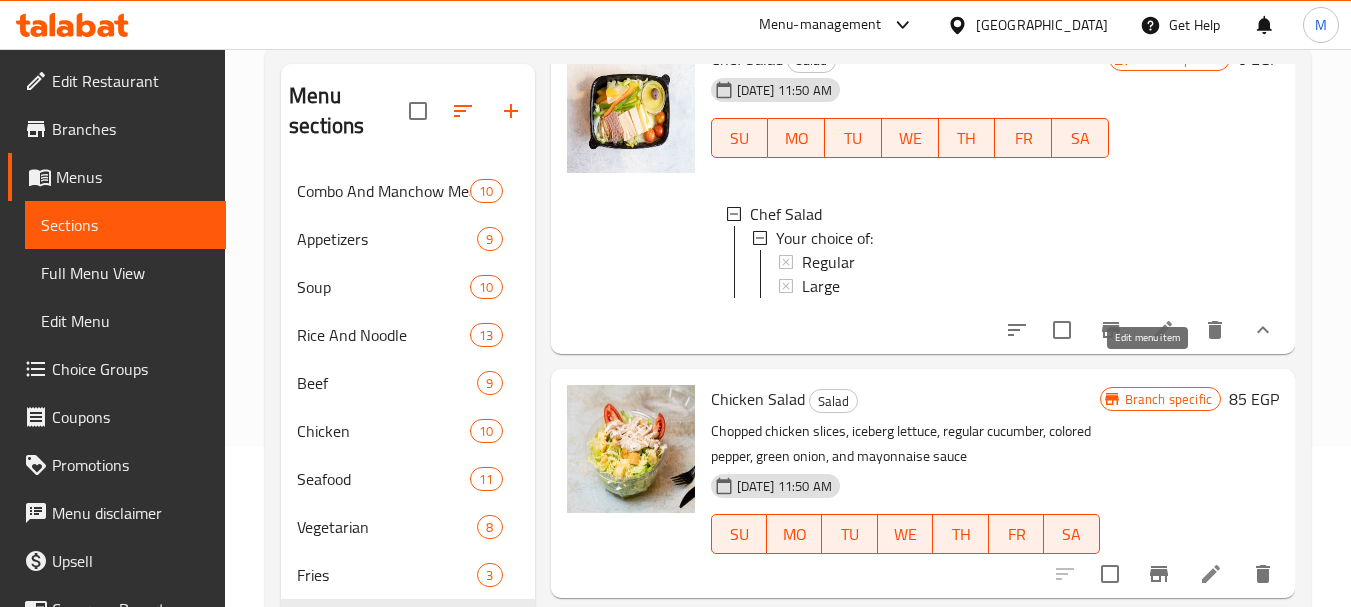 click 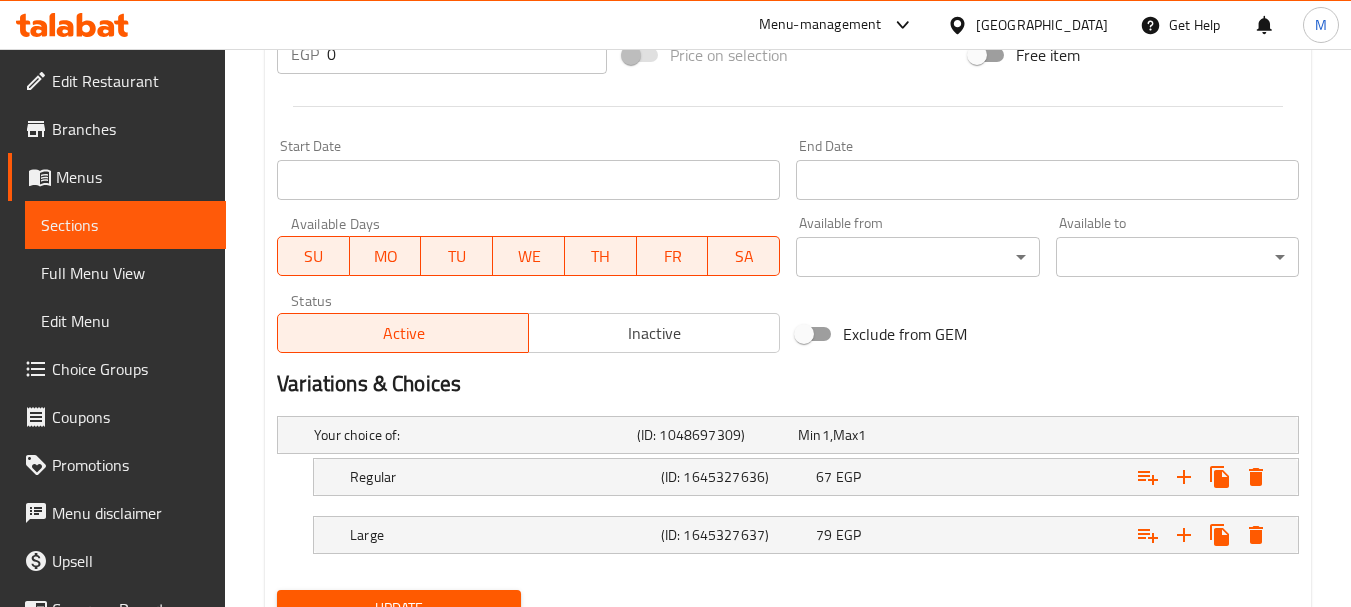 scroll, scrollTop: 880, scrollLeft: 0, axis: vertical 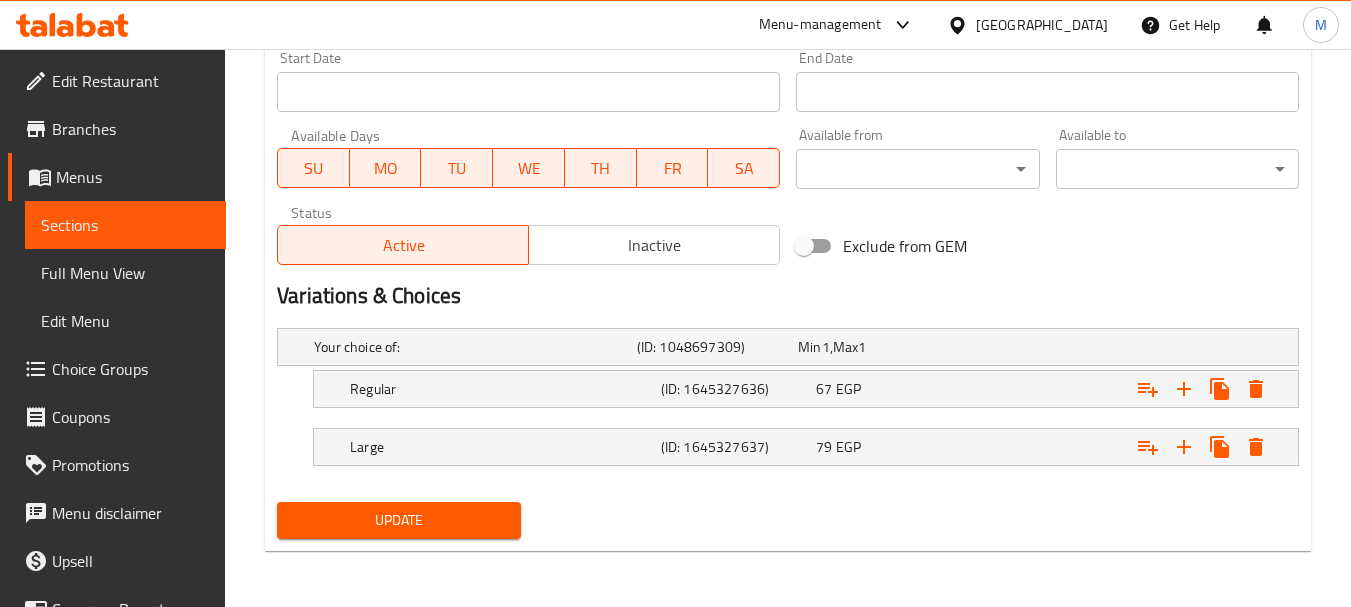 click at bounding box center (72, 25) 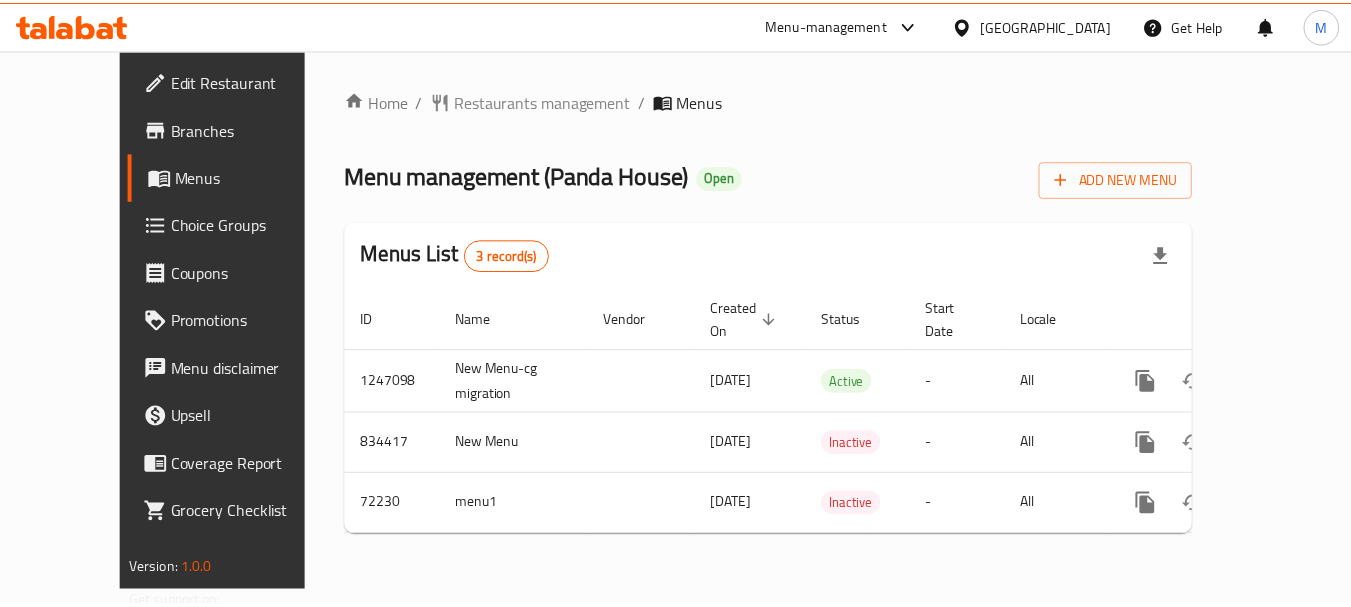 scroll, scrollTop: 0, scrollLeft: 0, axis: both 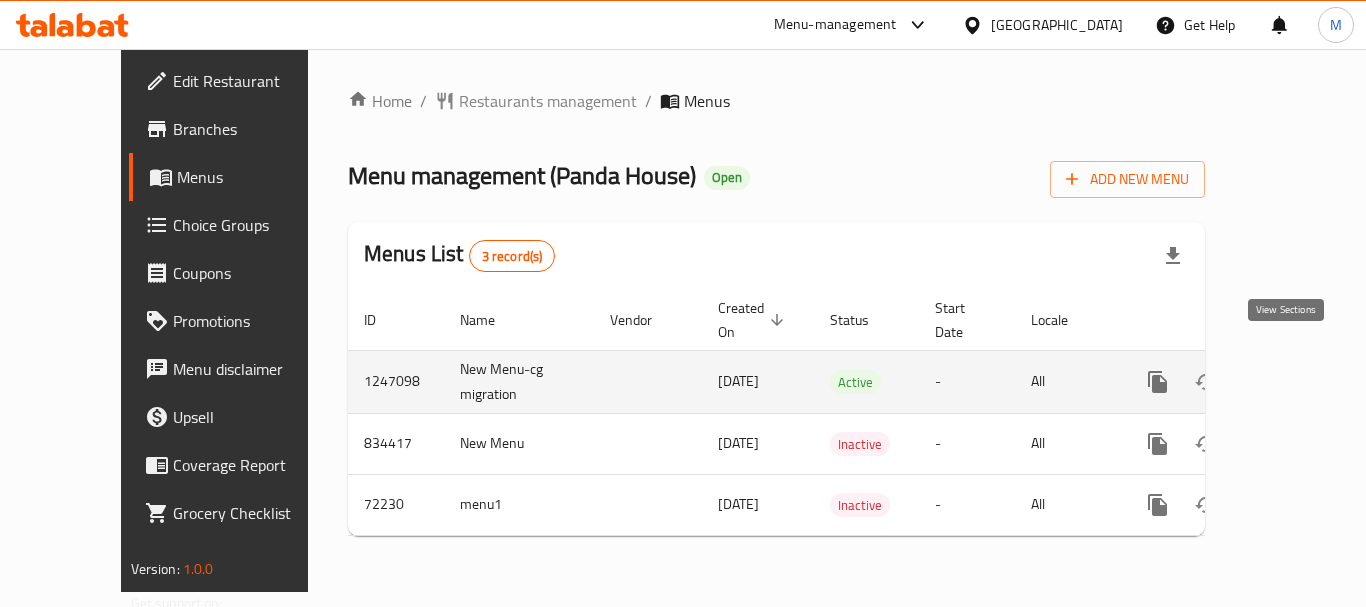 click 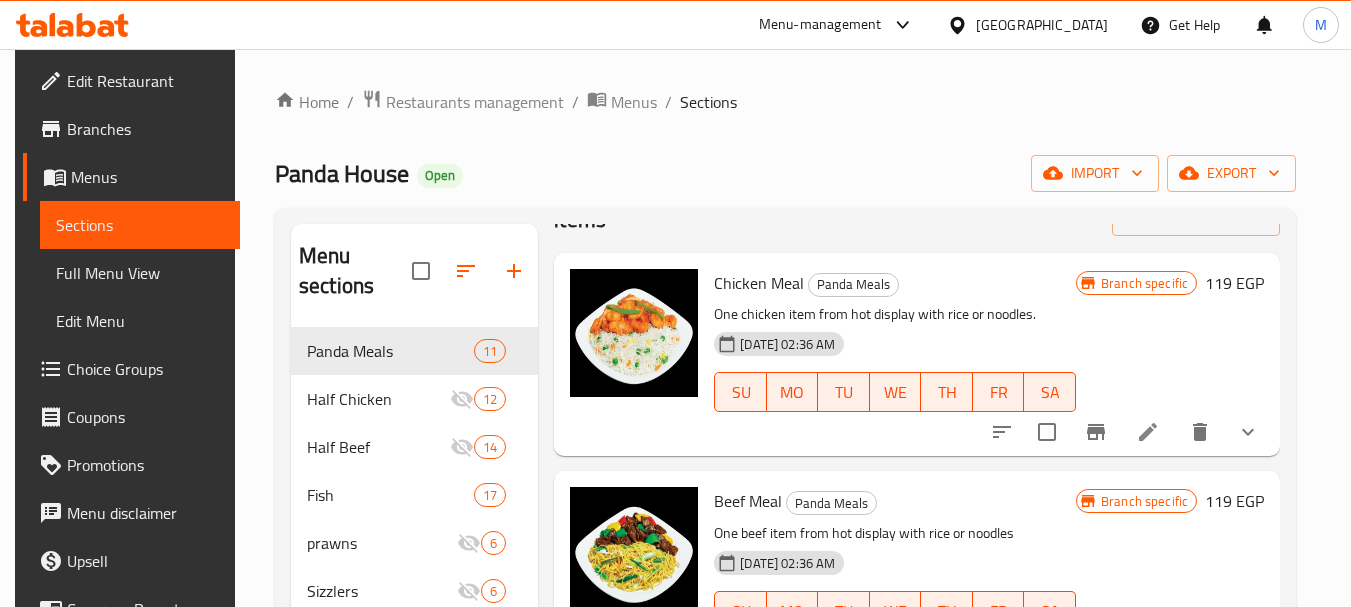 scroll, scrollTop: 100, scrollLeft: 0, axis: vertical 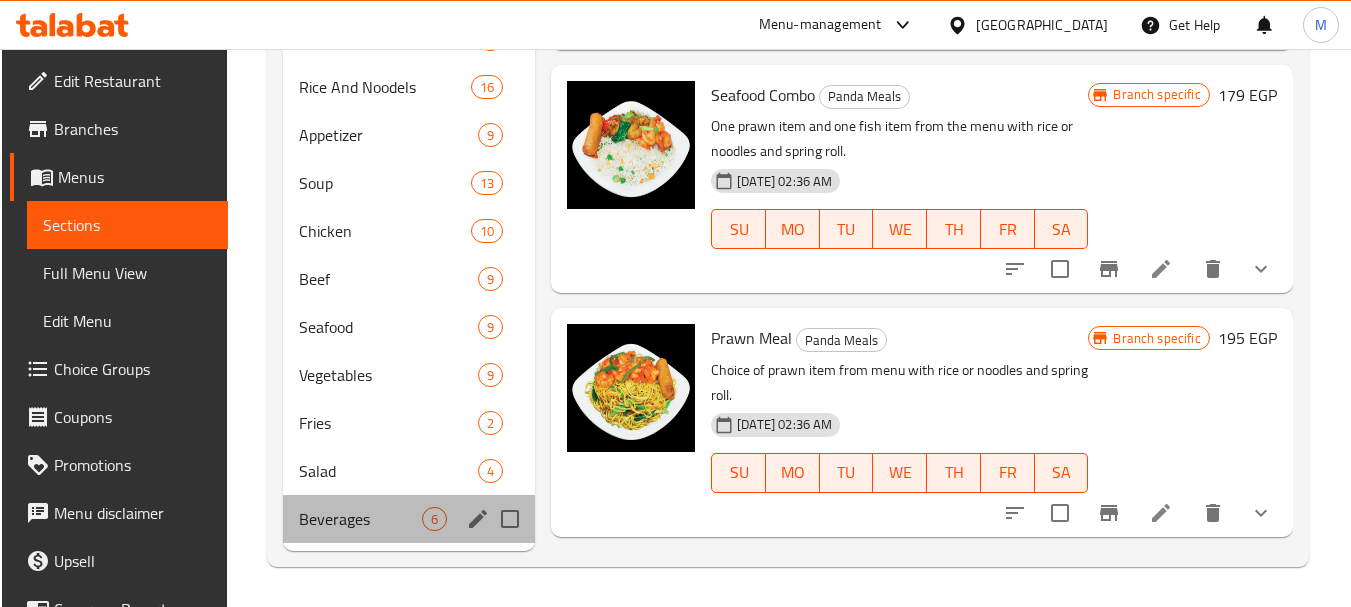 click on "Beverages 6" at bounding box center [409, 519] 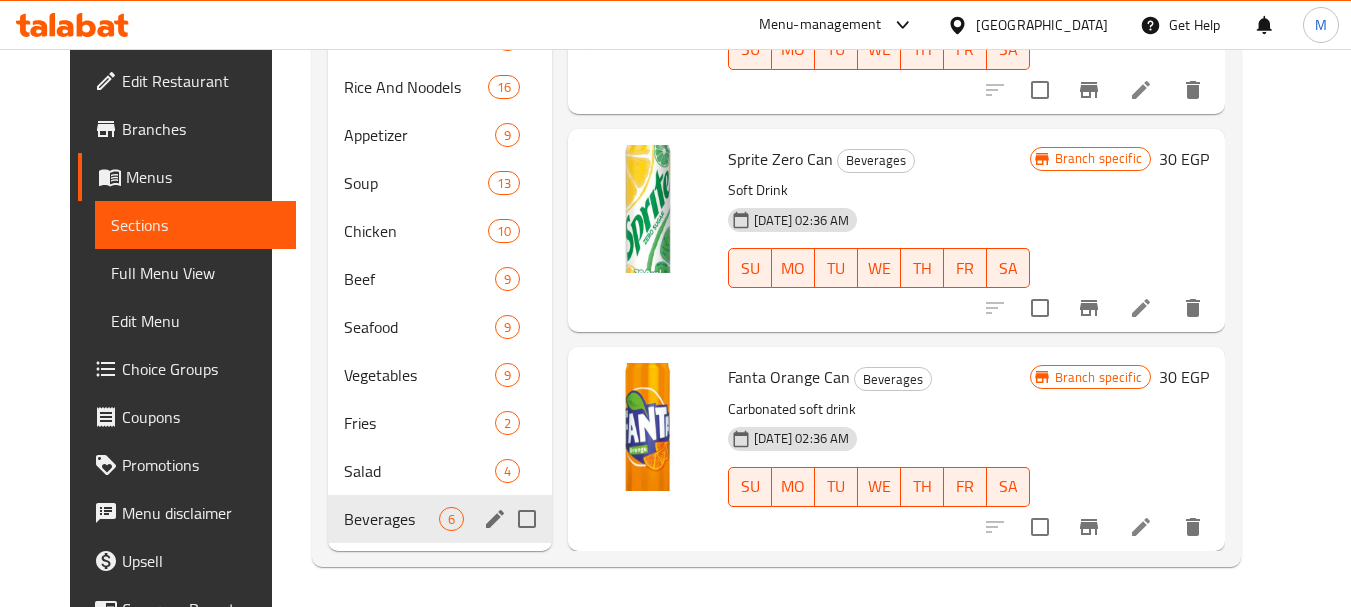 scroll, scrollTop: 416, scrollLeft: 0, axis: vertical 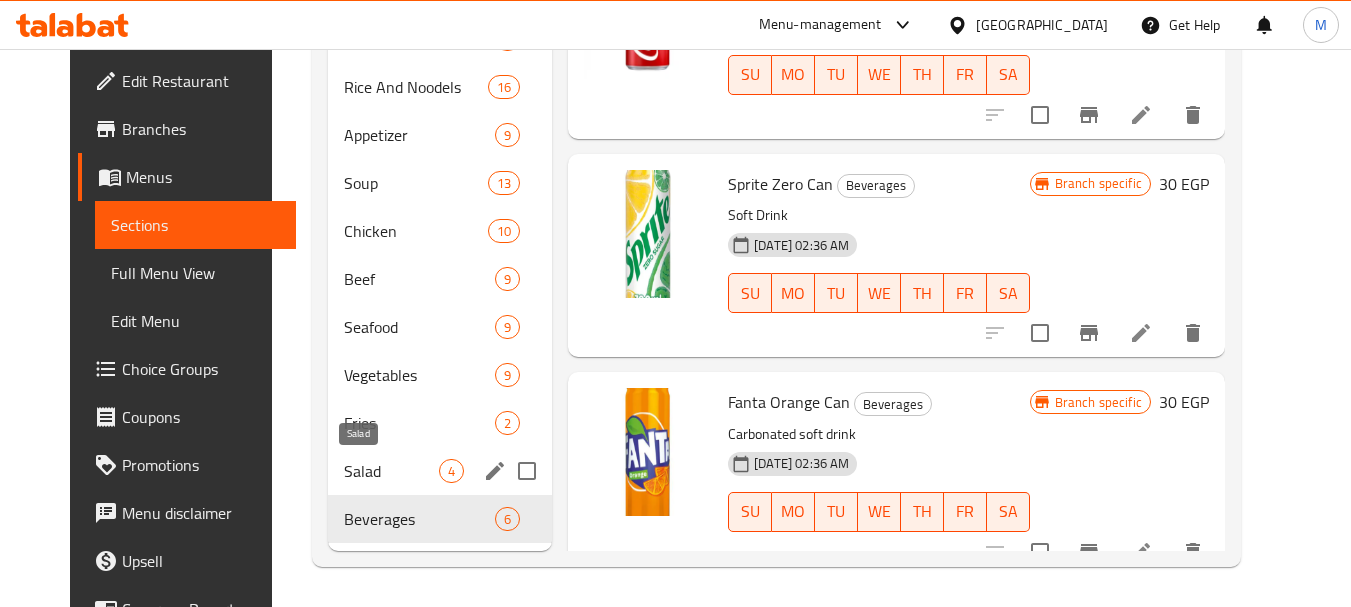 click on "Salad" at bounding box center (391, 471) 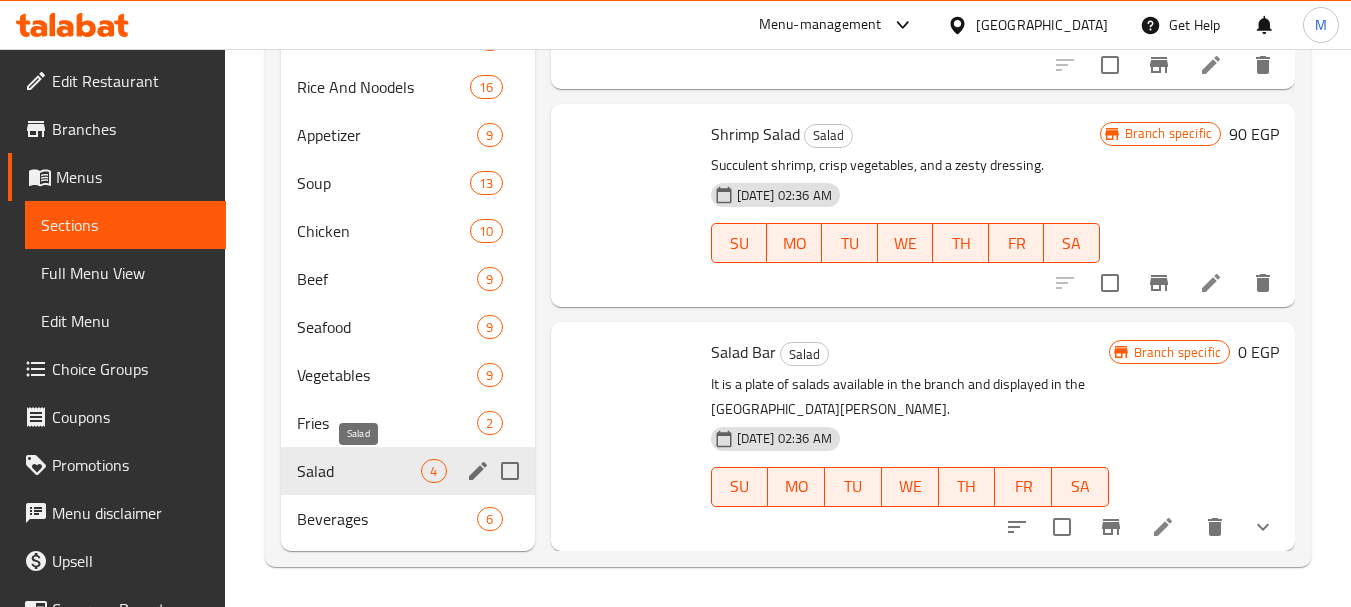 scroll, scrollTop: 79, scrollLeft: 0, axis: vertical 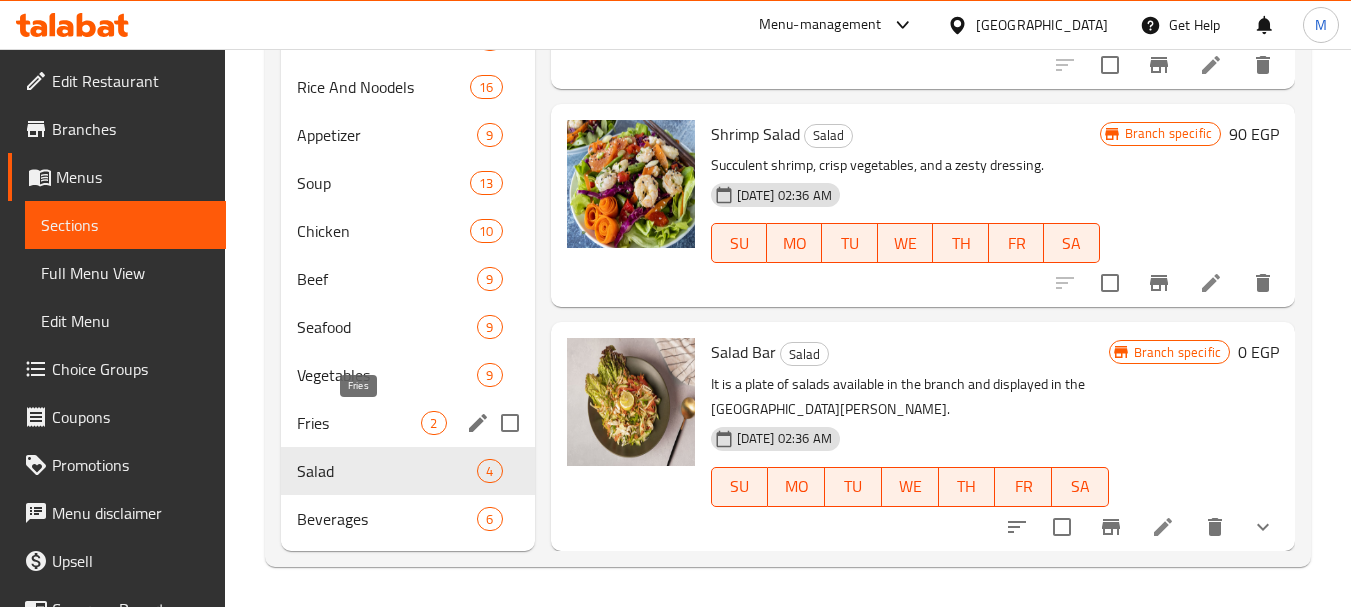 click on "Fries" at bounding box center (359, 423) 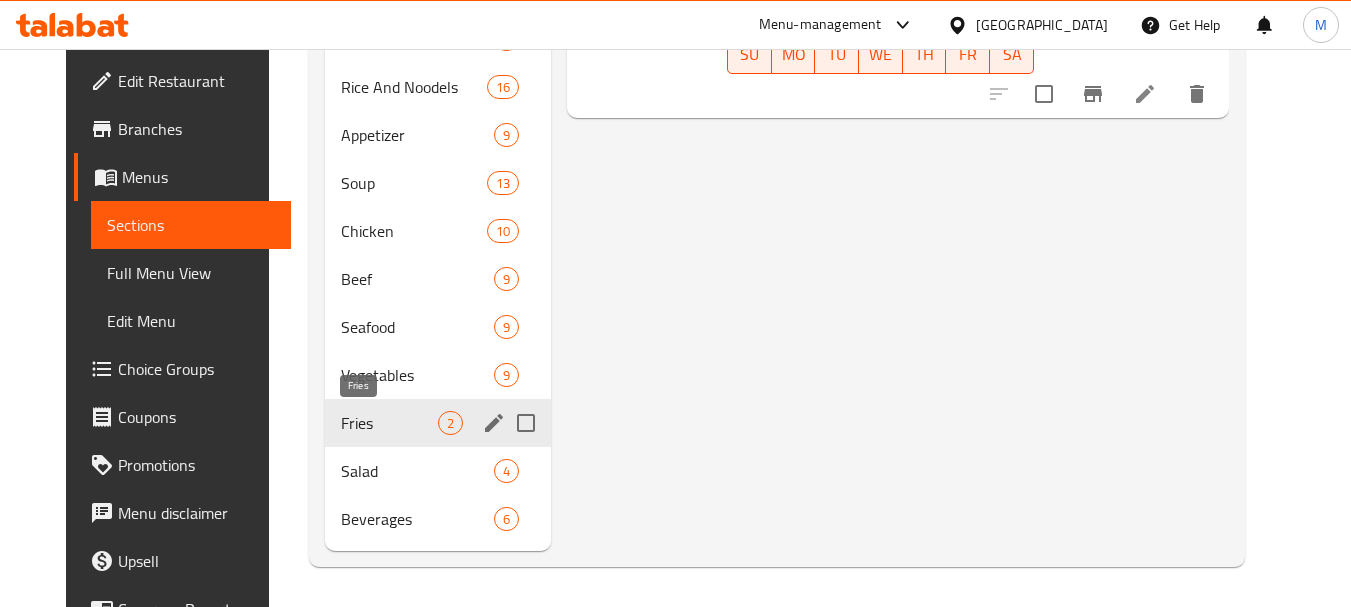 scroll, scrollTop: 0, scrollLeft: 0, axis: both 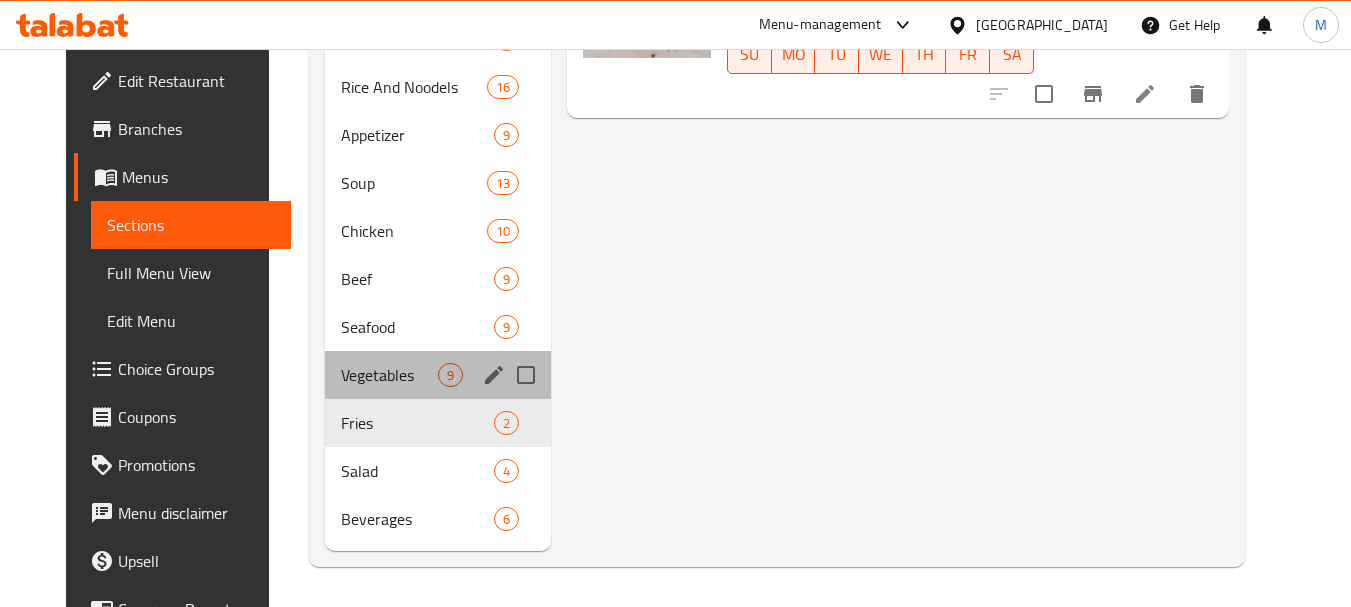 click on "Vegetables 9" at bounding box center (438, 375) 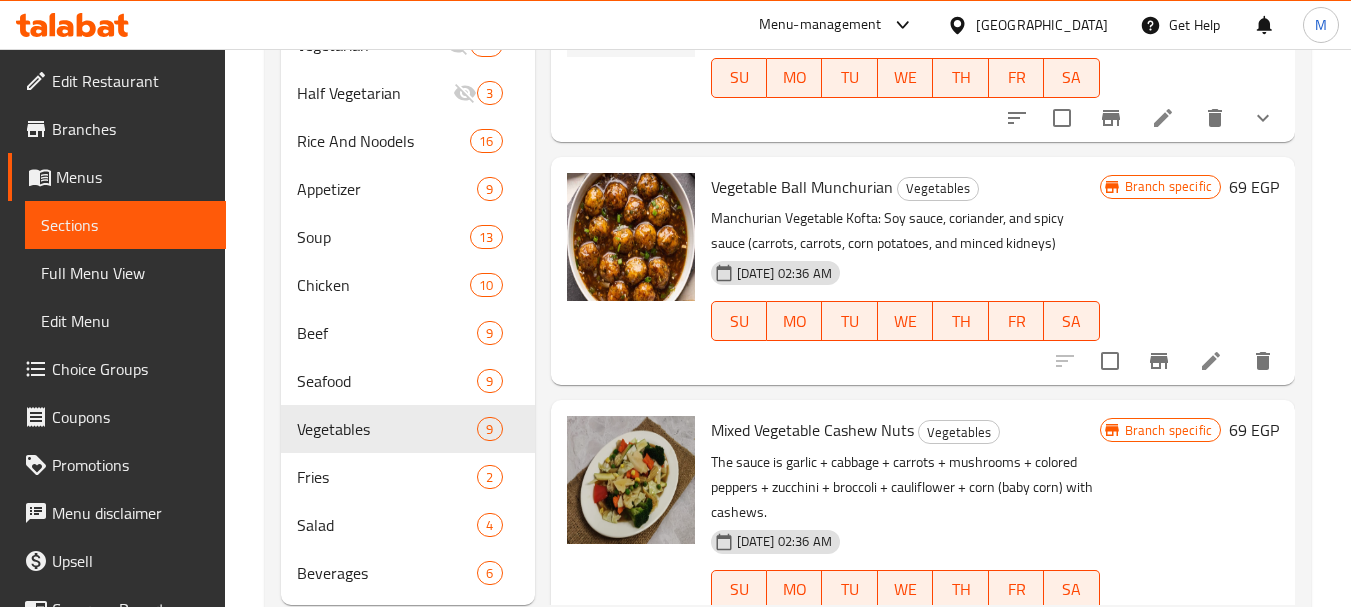 scroll, scrollTop: 548, scrollLeft: 0, axis: vertical 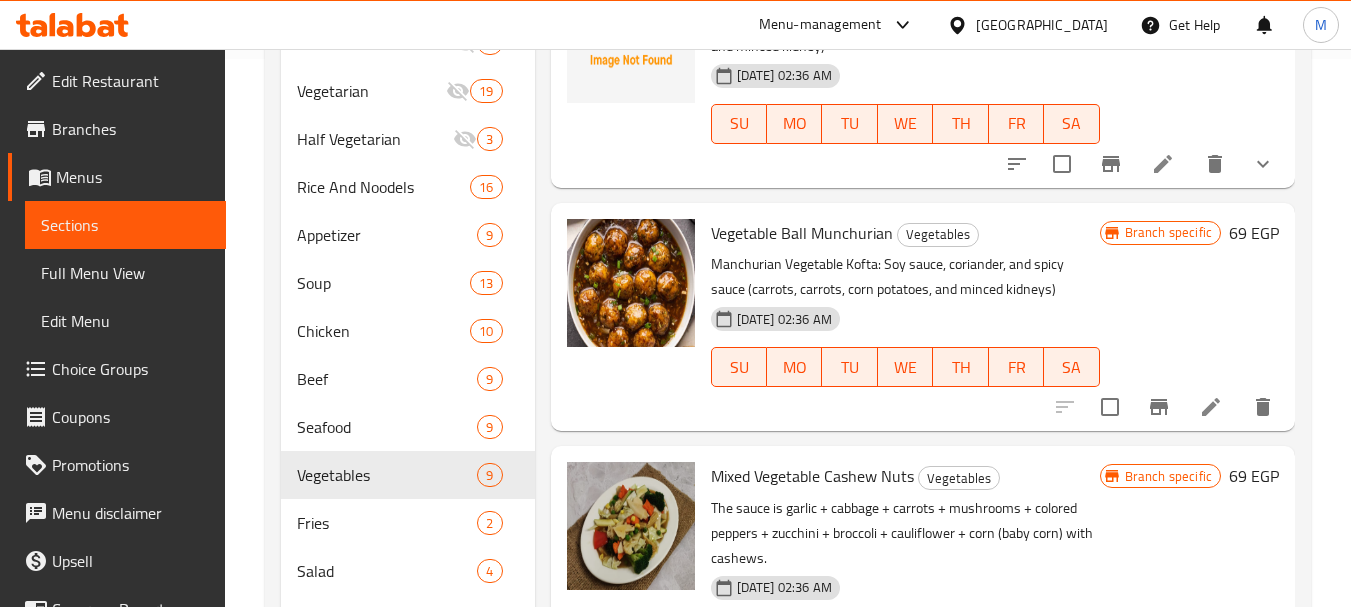 click at bounding box center (1263, 164) 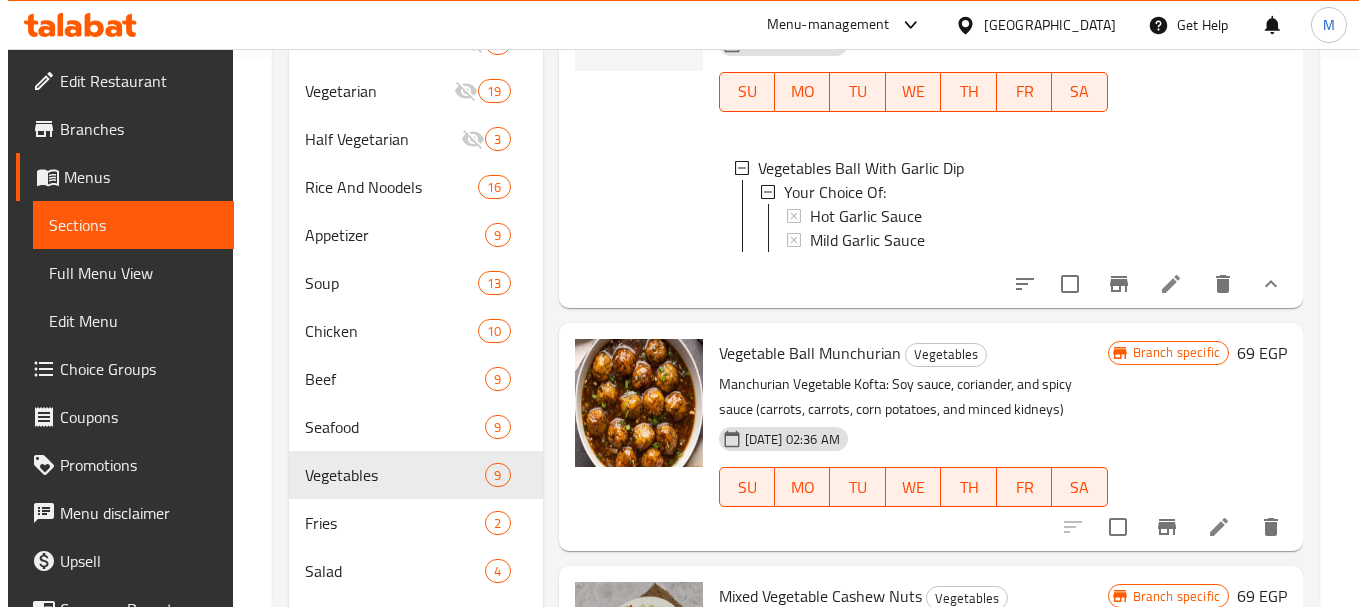 scroll, scrollTop: 0, scrollLeft: 0, axis: both 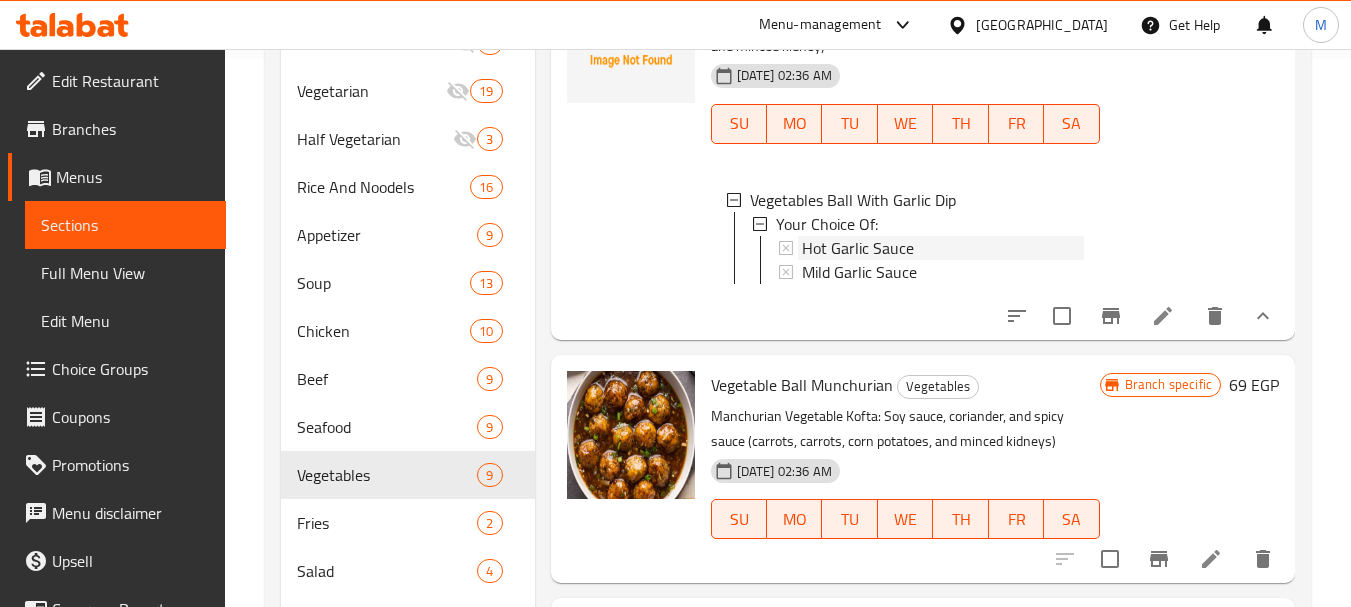 click on "Hot Garlic Sauce" at bounding box center (943, 248) 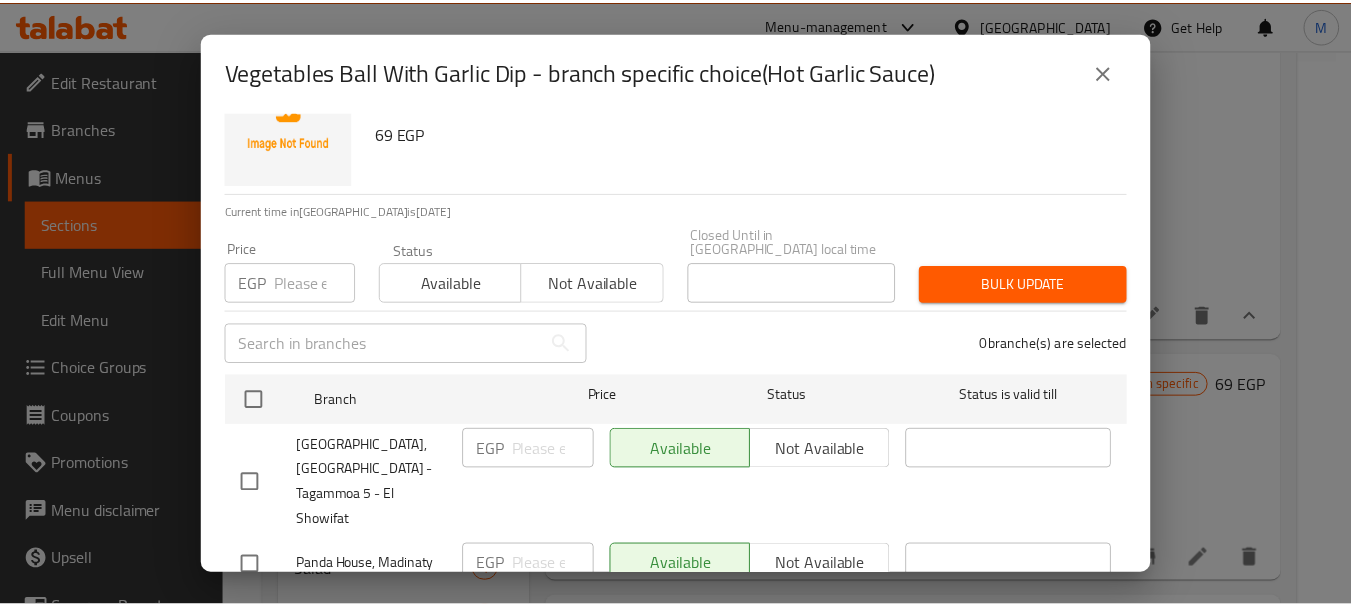 scroll, scrollTop: 200, scrollLeft: 0, axis: vertical 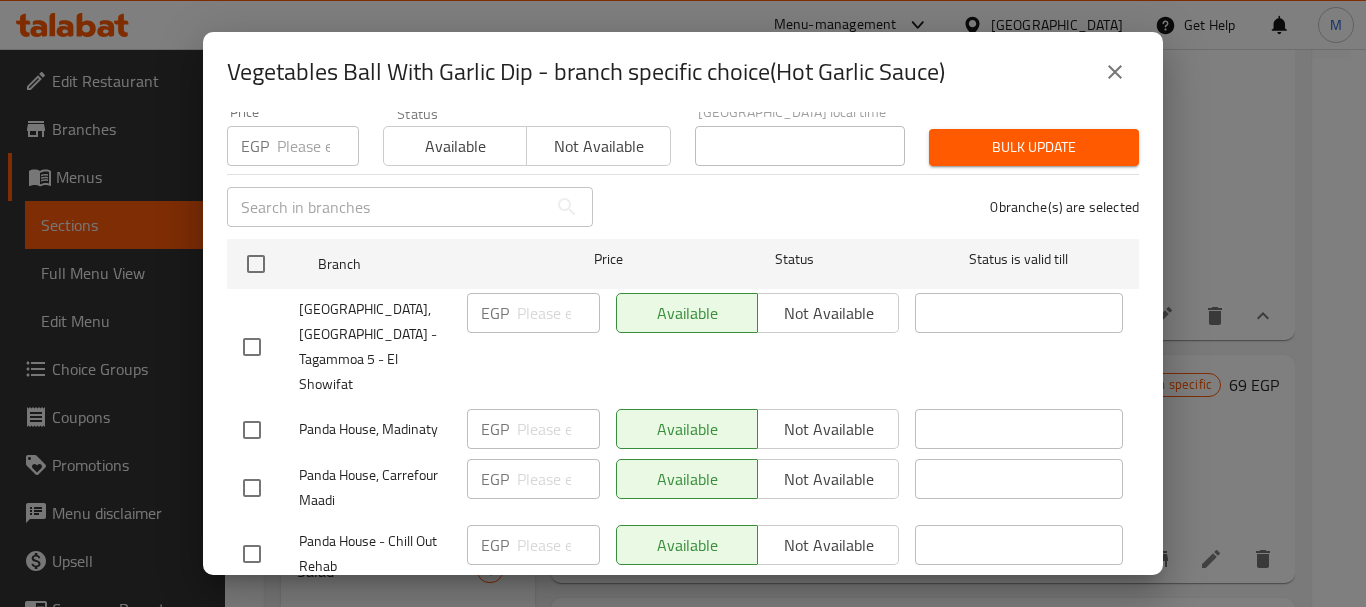 click at bounding box center [1115, 72] 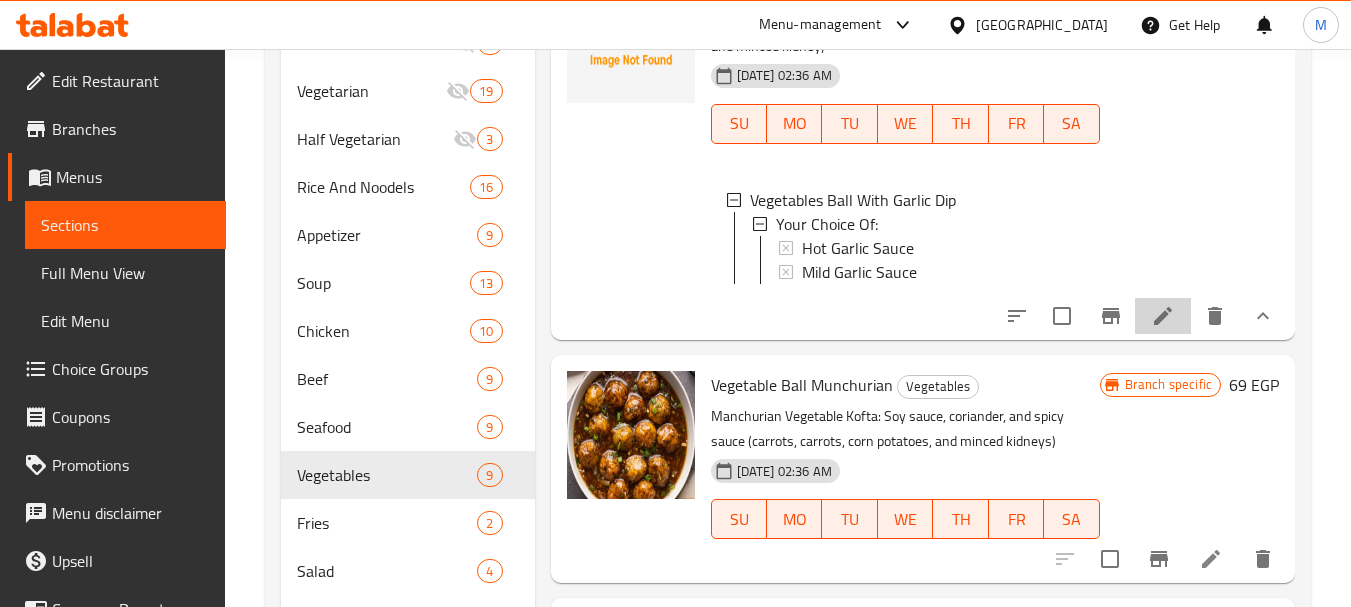 click at bounding box center [1163, 316] 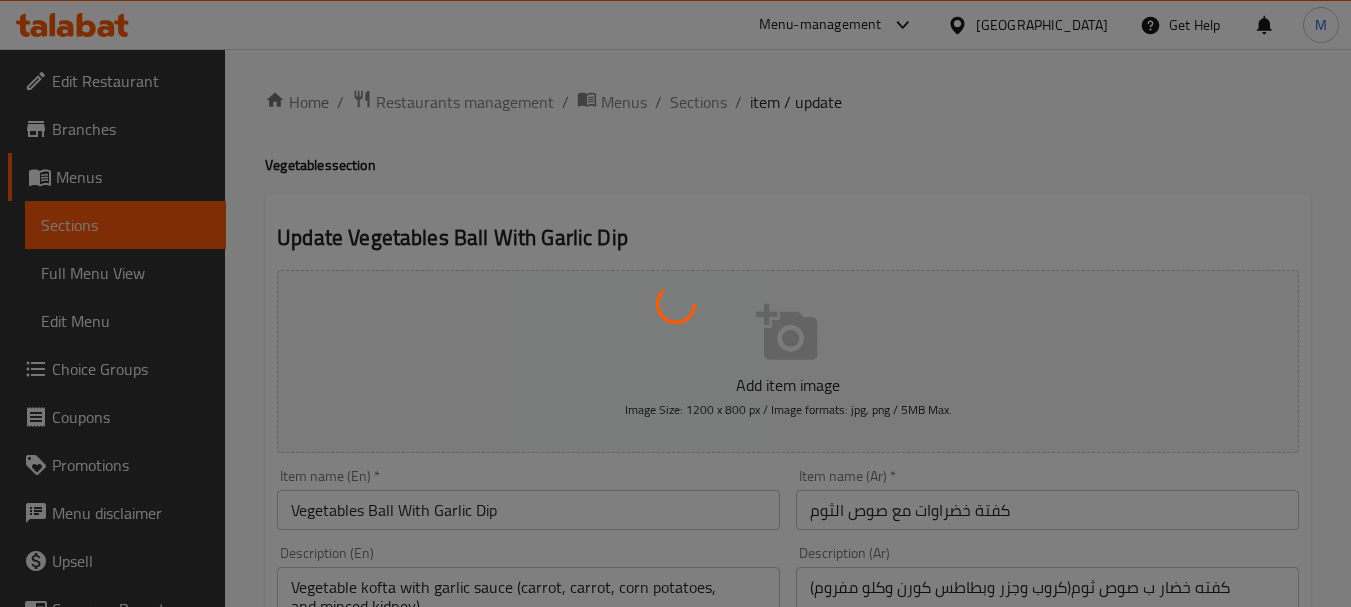 type on "اختيارك من:" 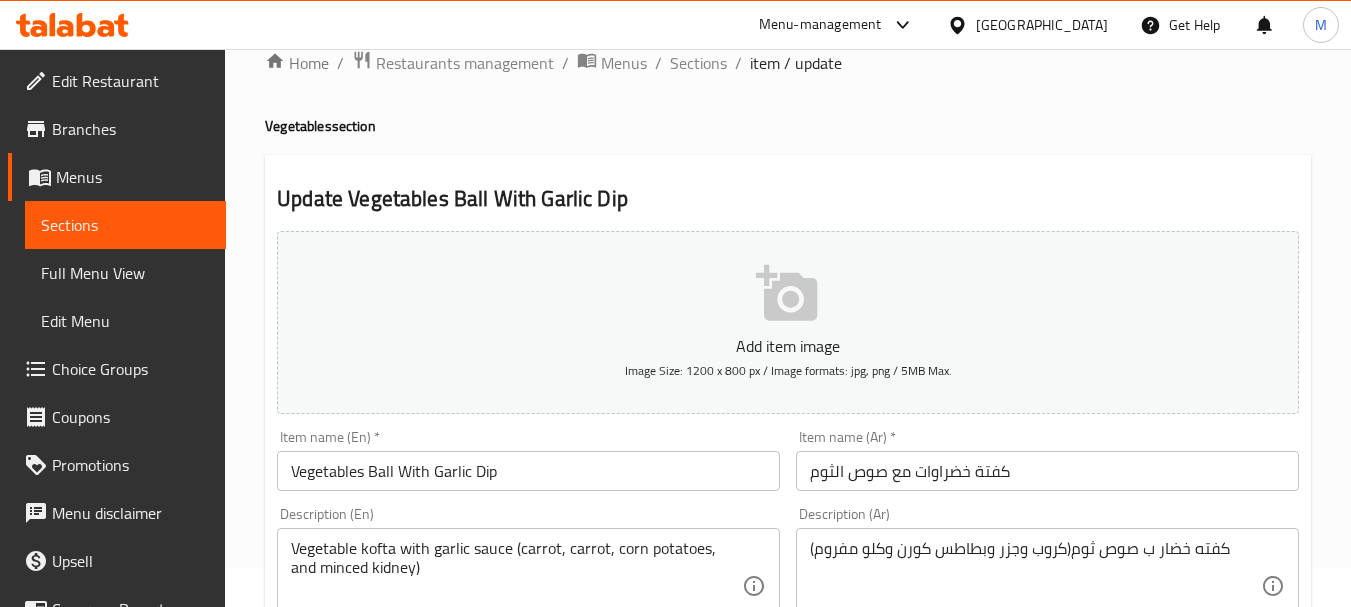 scroll, scrollTop: 0, scrollLeft: 0, axis: both 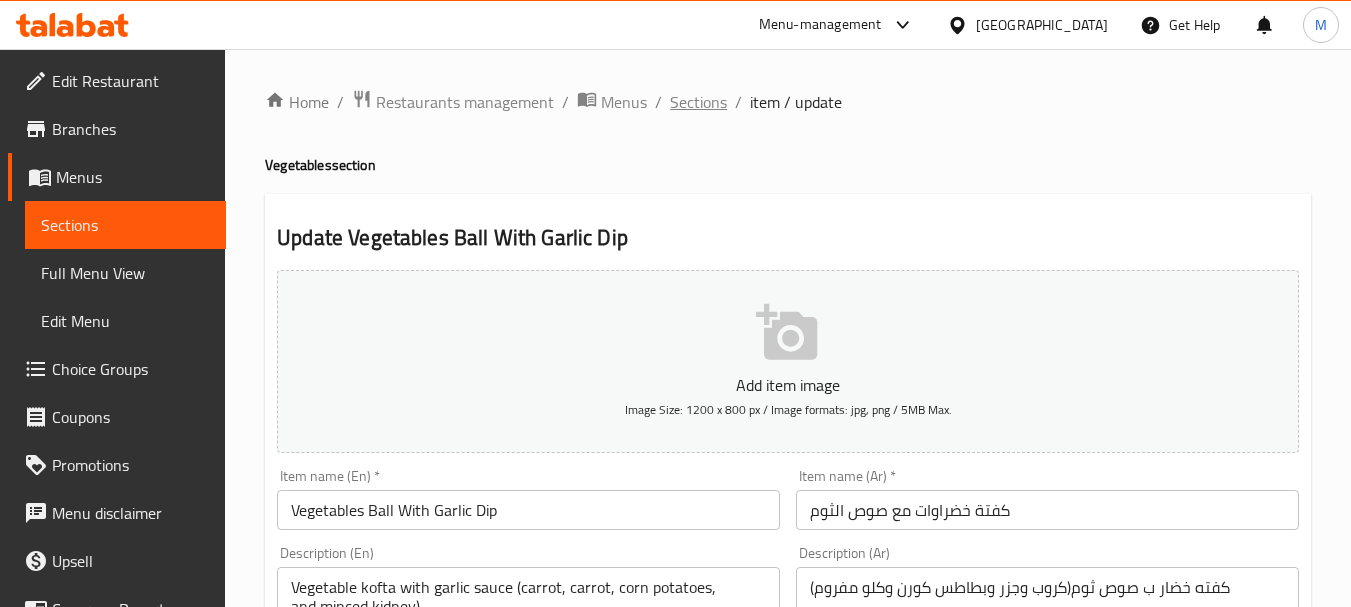 click on "Sections" at bounding box center [698, 102] 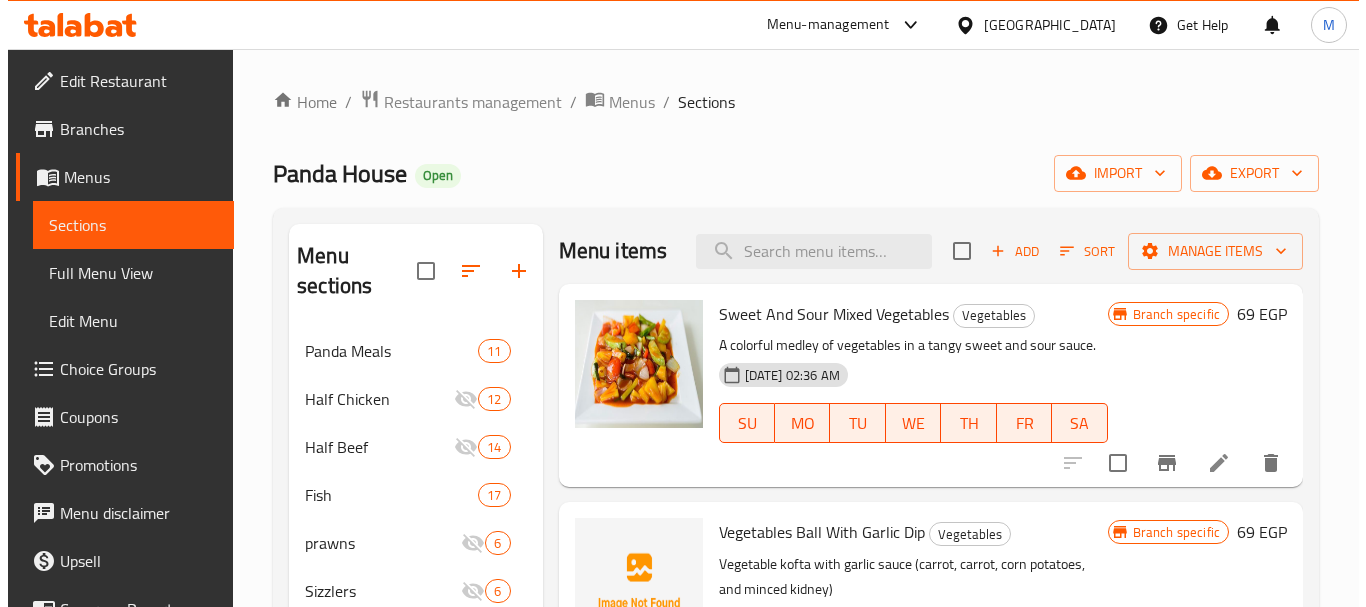 scroll, scrollTop: 0, scrollLeft: 0, axis: both 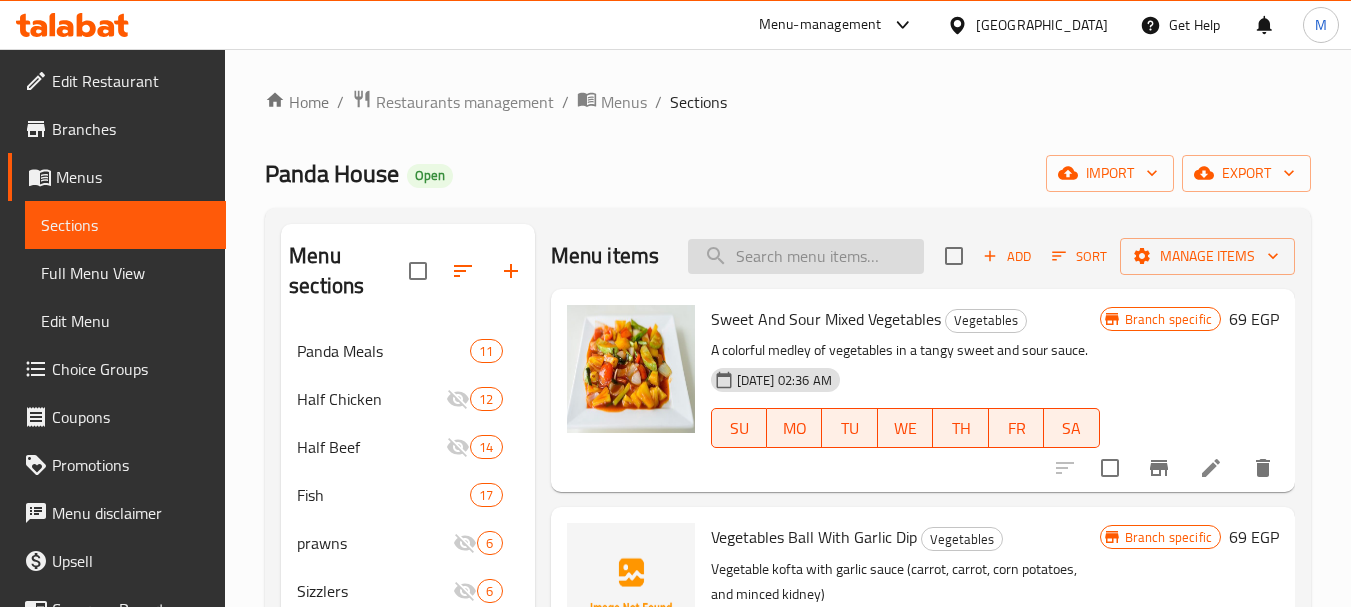 click at bounding box center [806, 256] 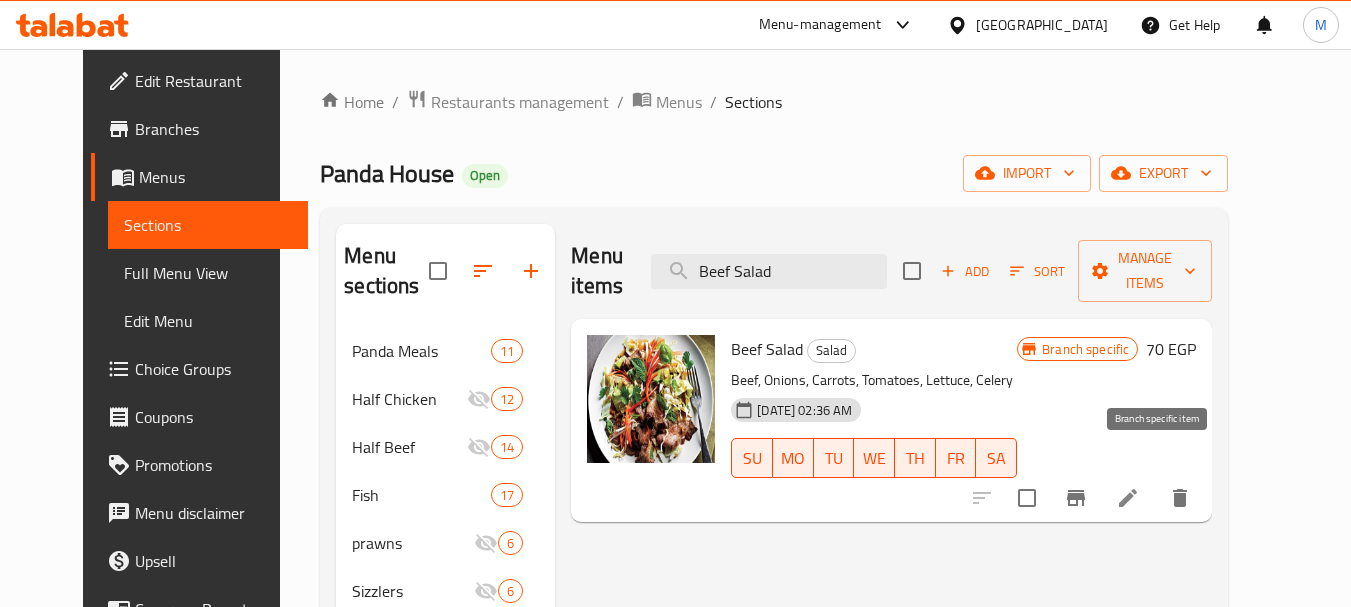 click 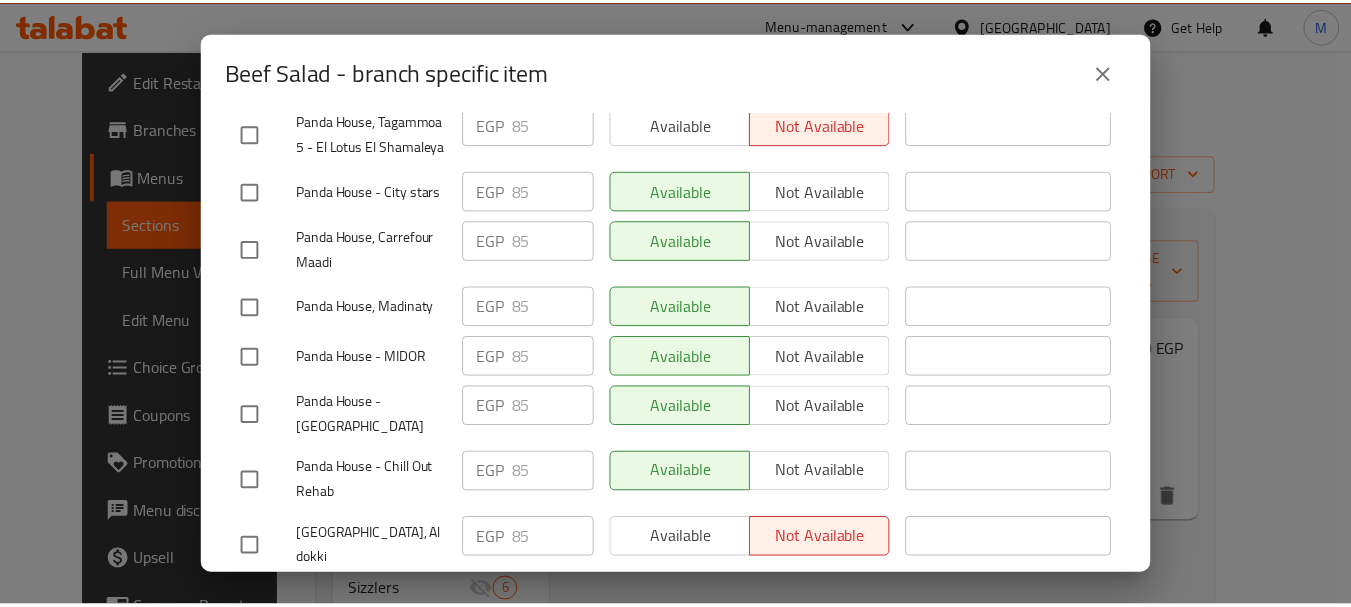 scroll, scrollTop: 781, scrollLeft: 0, axis: vertical 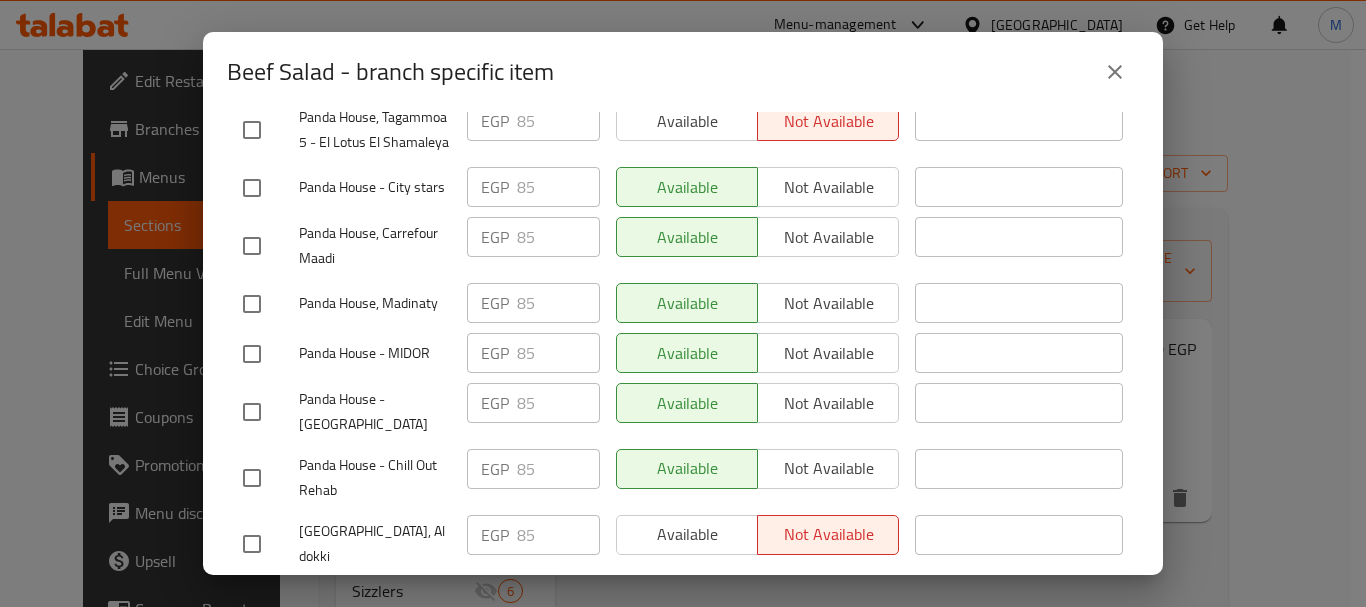 click 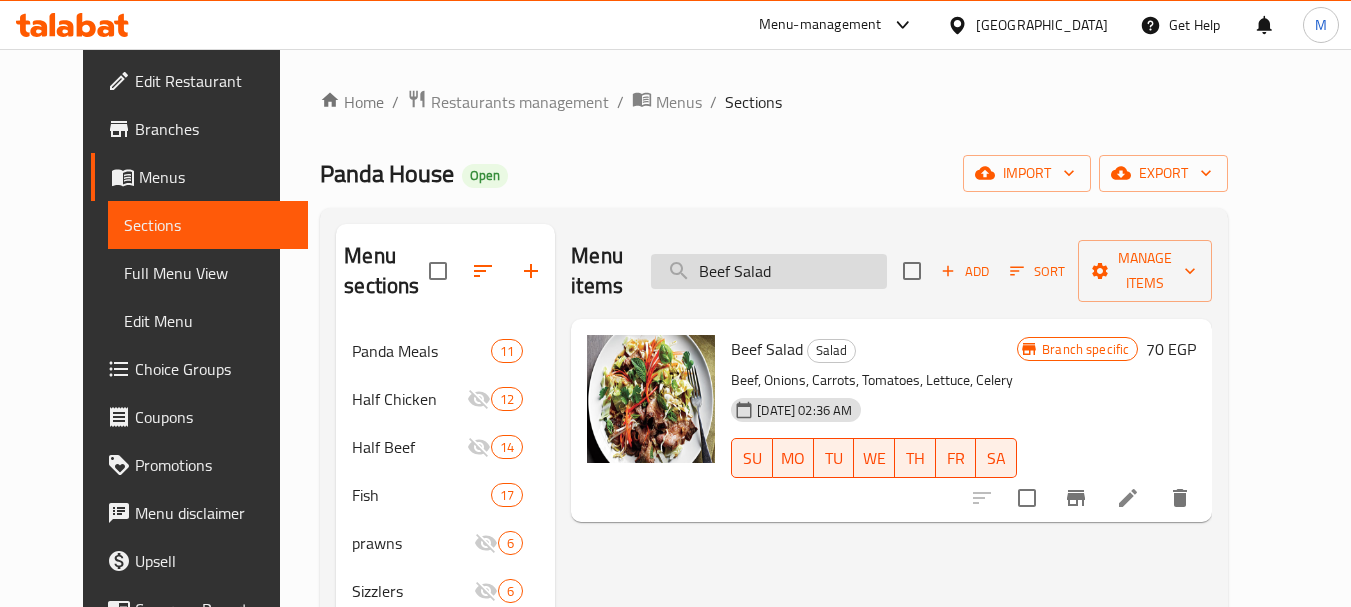 click on "Beef Salad" at bounding box center [769, 271] 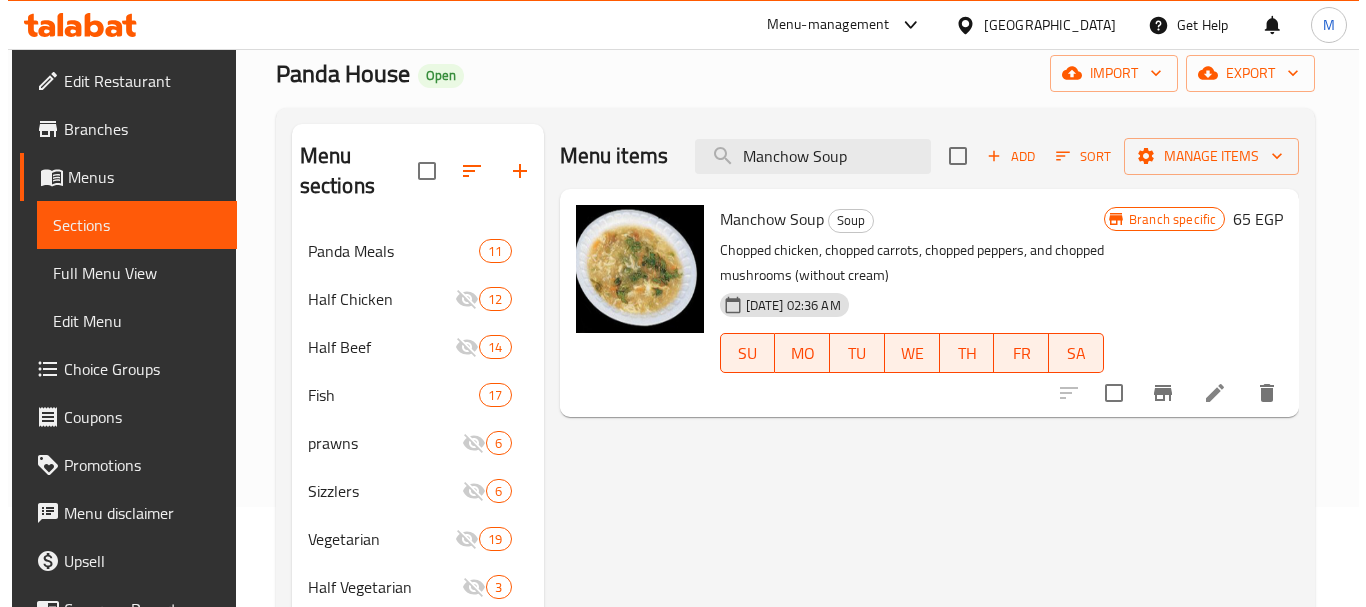 scroll, scrollTop: 0, scrollLeft: 0, axis: both 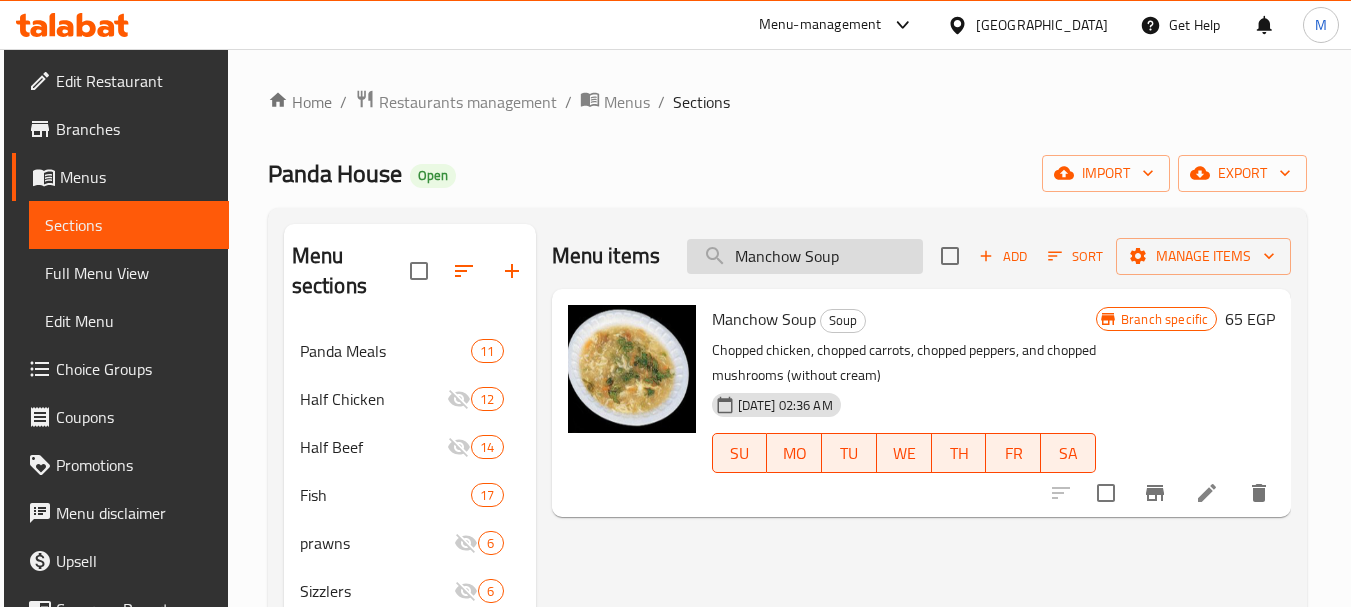 click on "Manchow Soup" at bounding box center (805, 256) 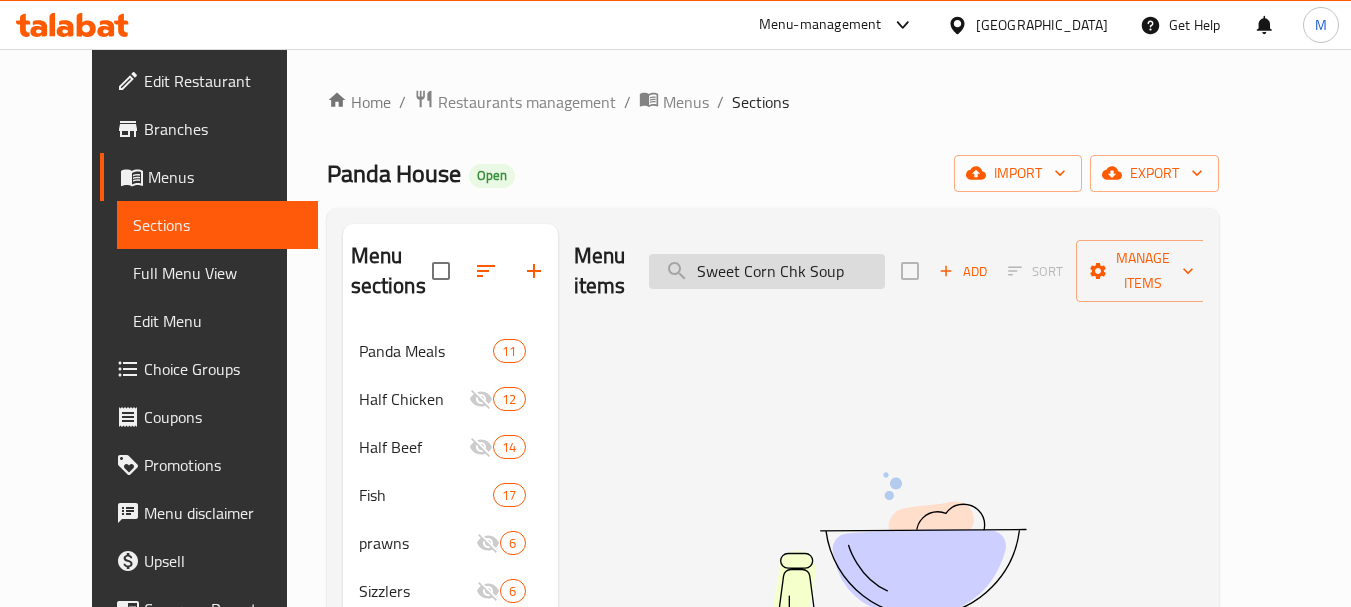 click on "Sweet Corn Chk Soup" at bounding box center (767, 271) 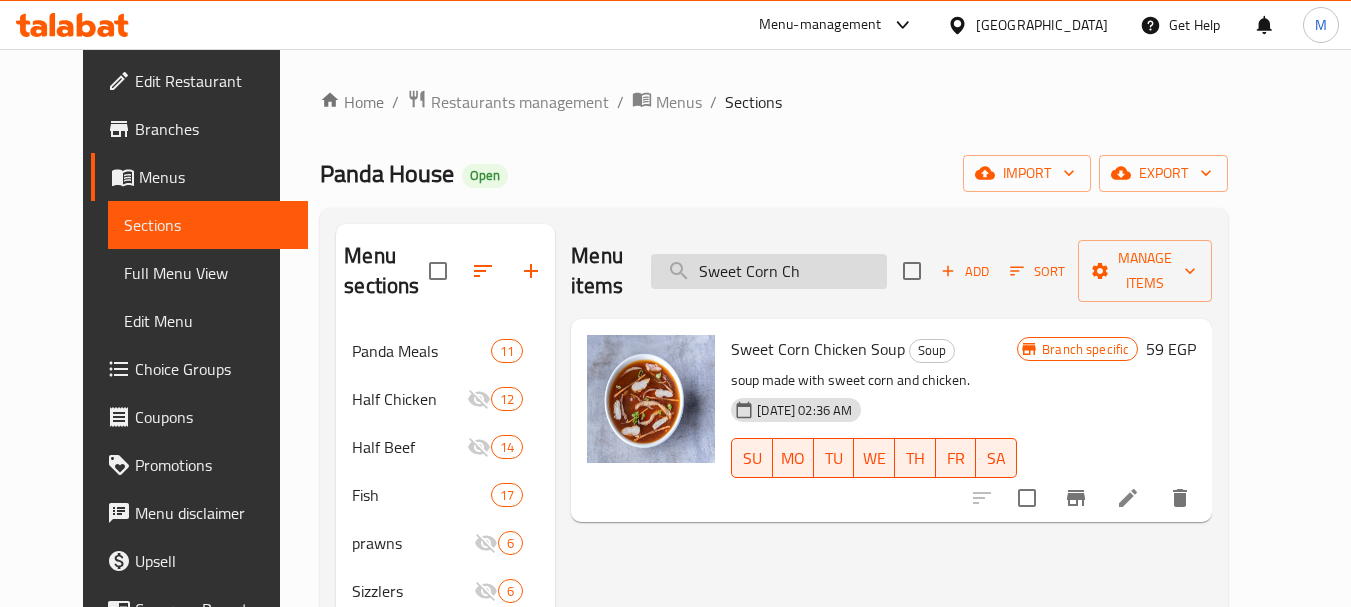 click on "Sweet Corn Ch" at bounding box center [769, 271] 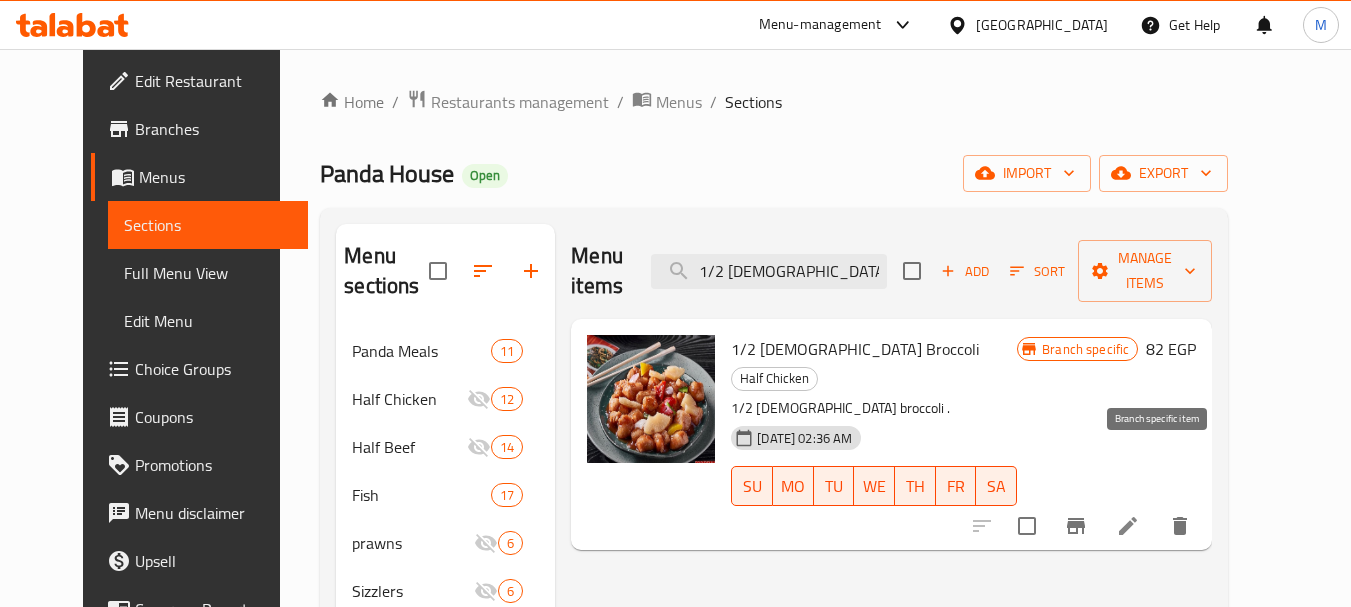 click 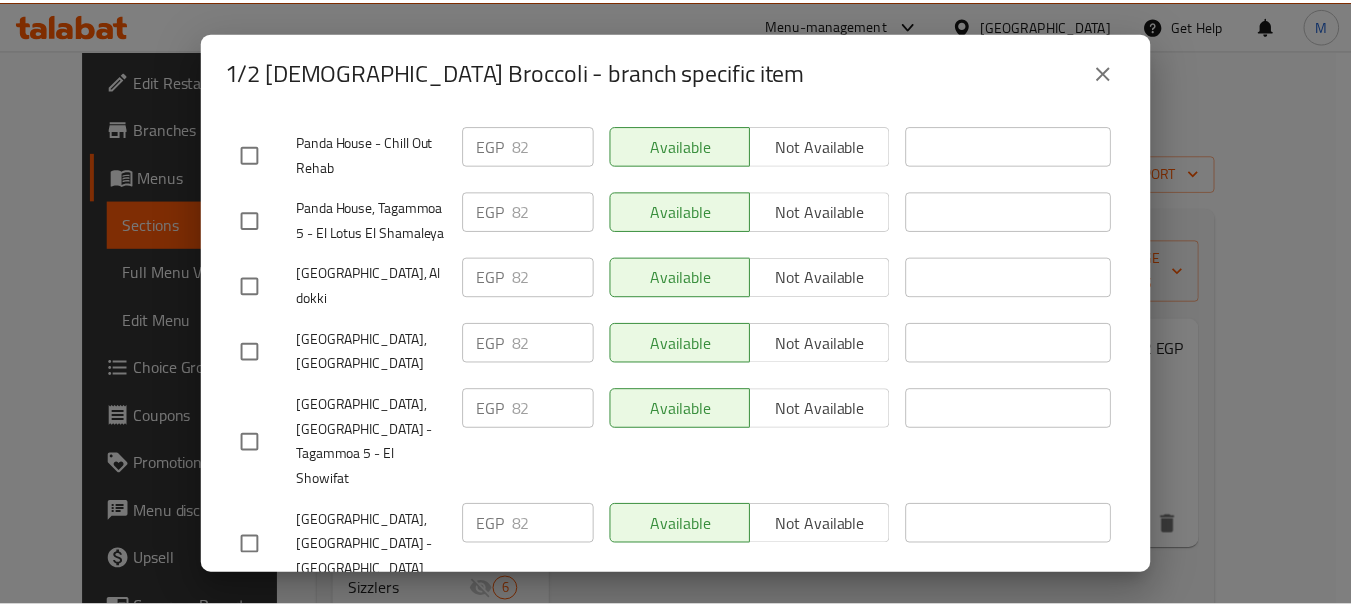 scroll, scrollTop: 400, scrollLeft: 0, axis: vertical 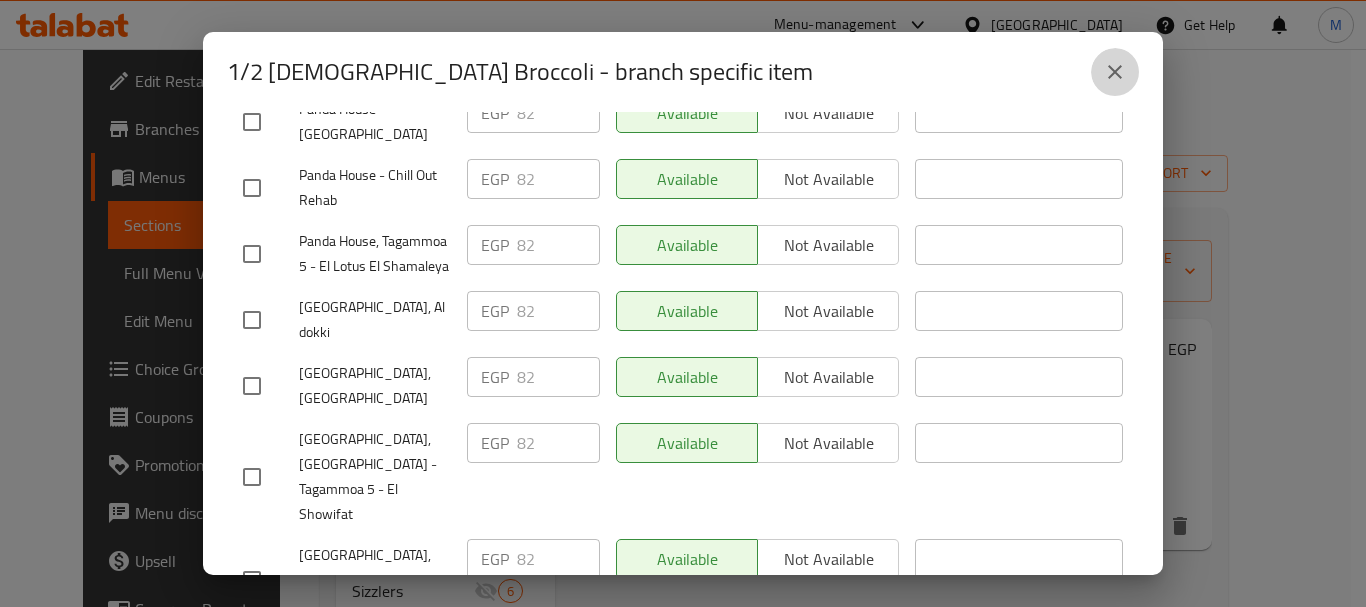 click at bounding box center [1115, 72] 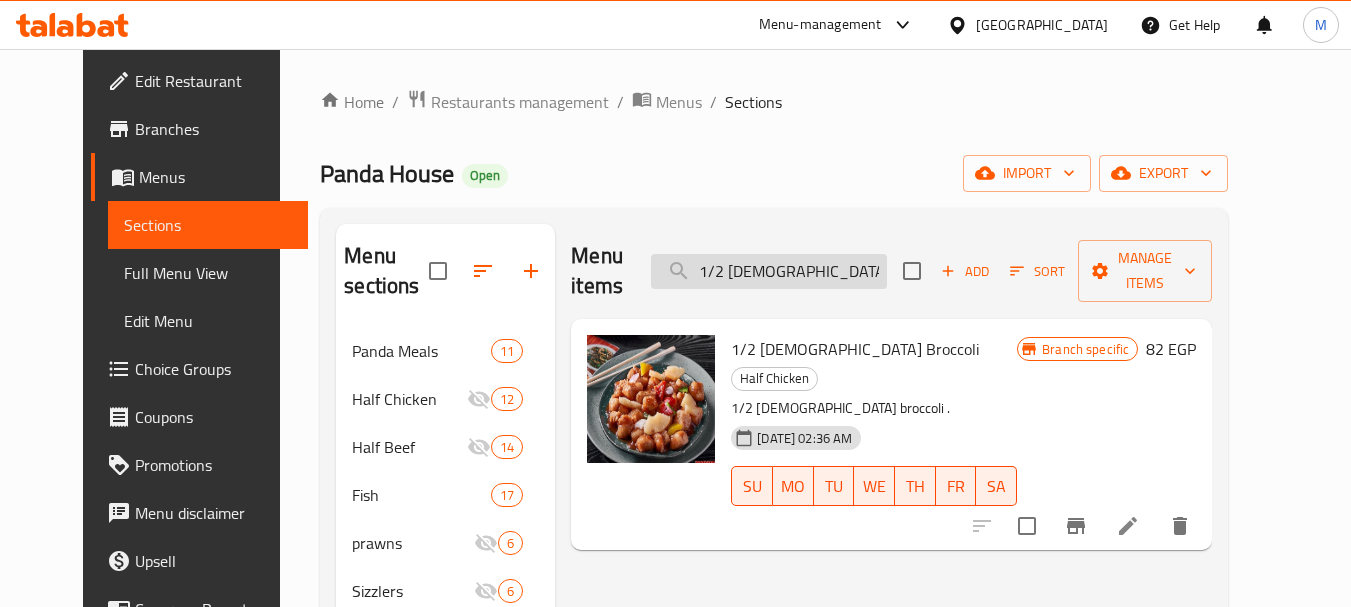 click on "1/2 Chick Broccoli" at bounding box center [769, 271] 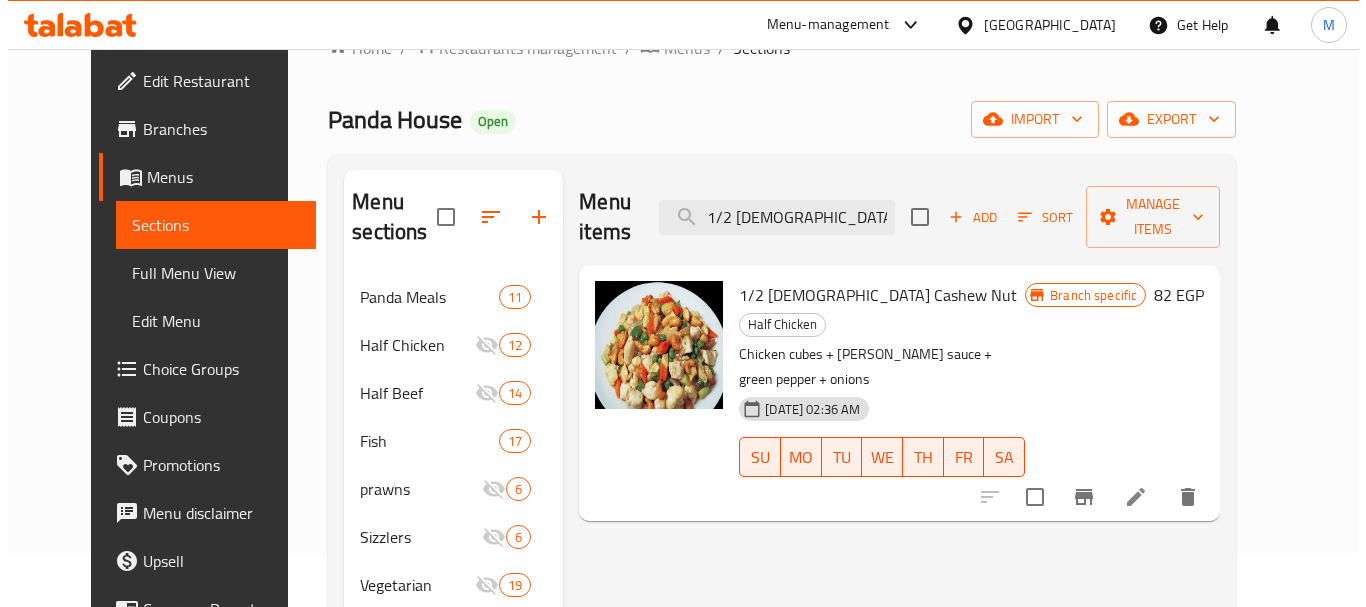 scroll, scrollTop: 100, scrollLeft: 0, axis: vertical 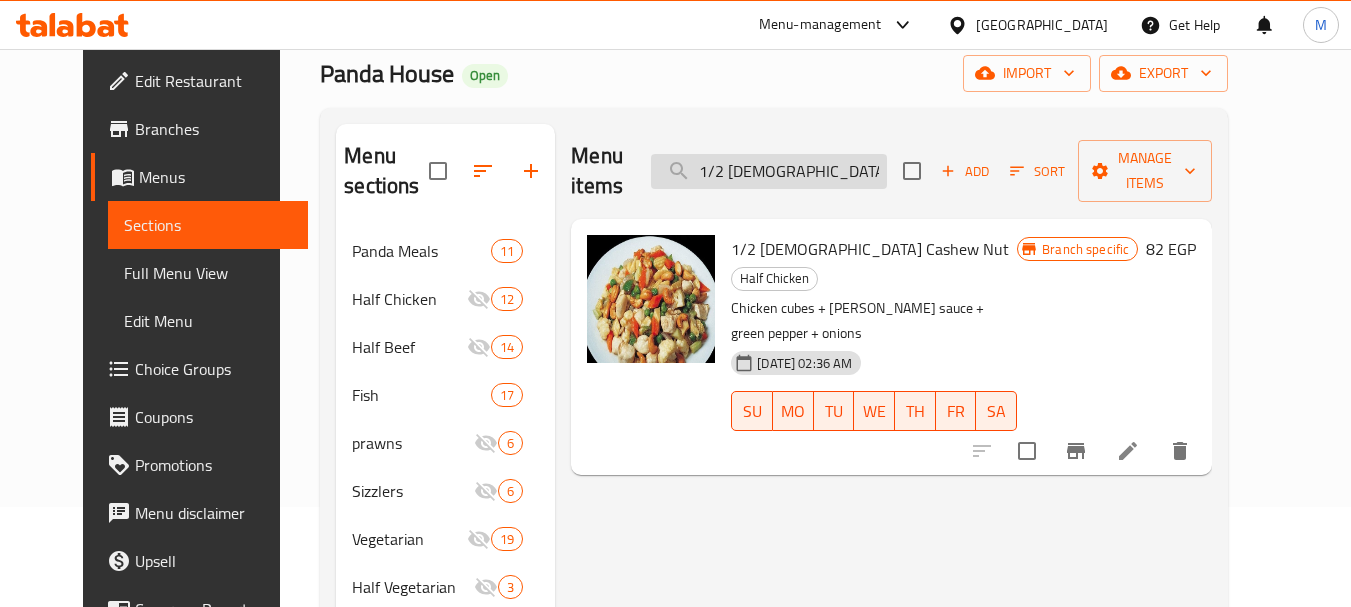 click on "1/2 Chick Cashew Nut" at bounding box center [769, 171] 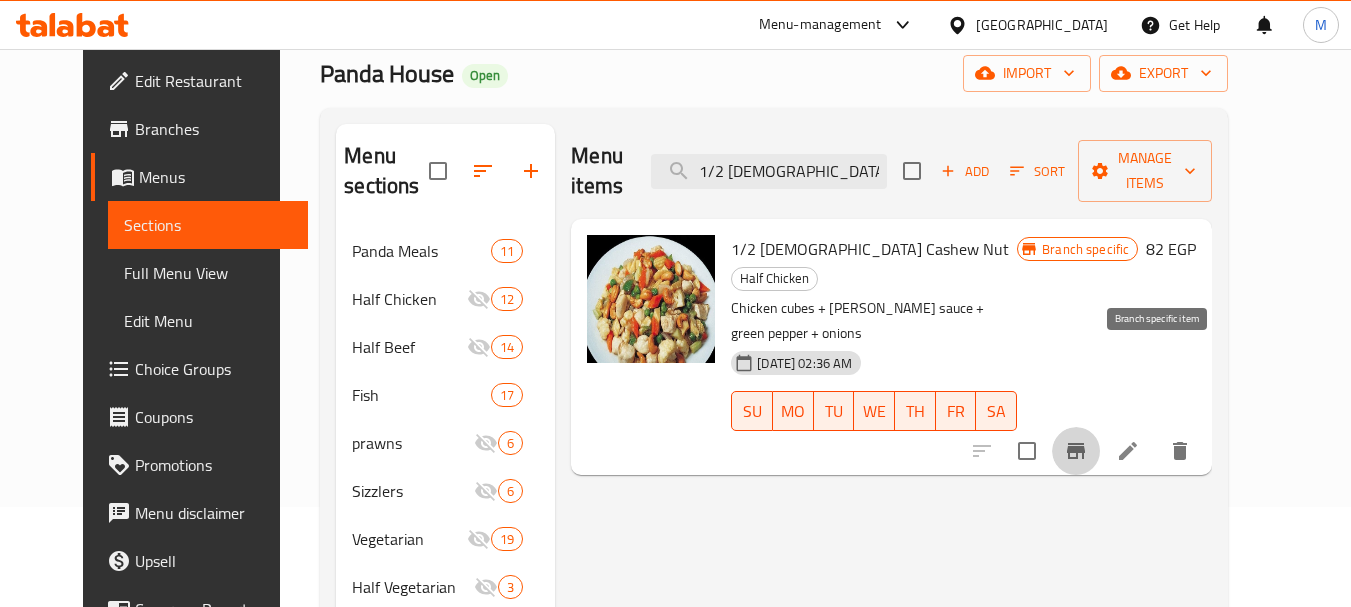 click 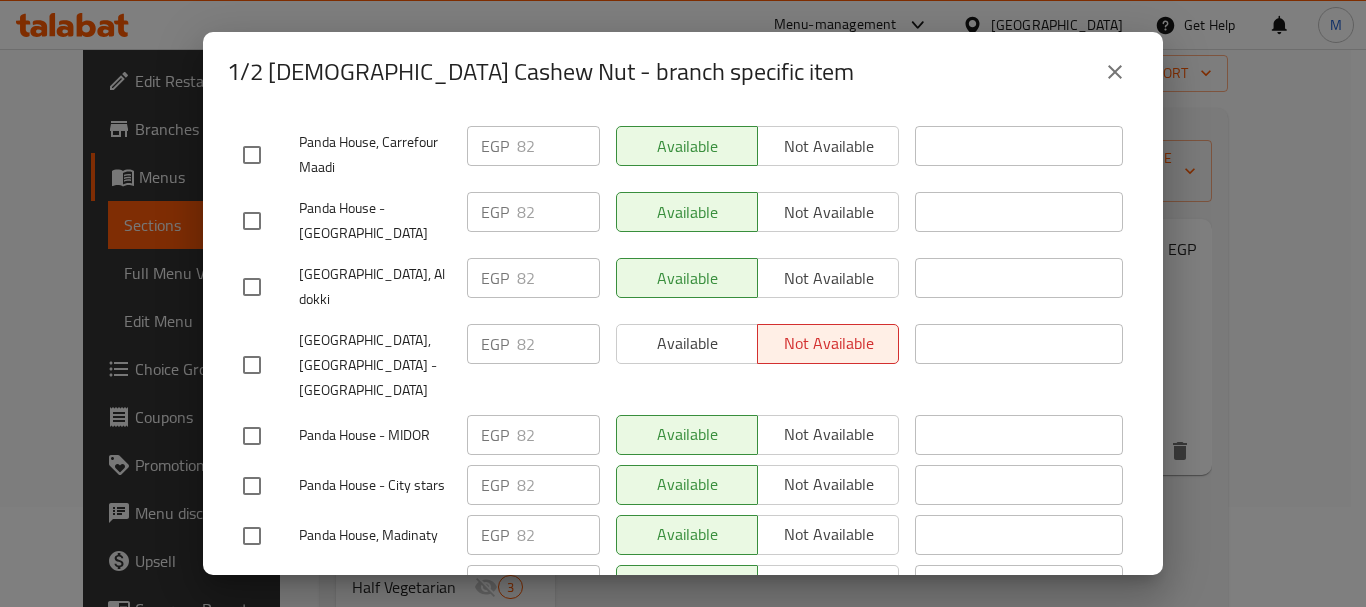 scroll, scrollTop: 781, scrollLeft: 0, axis: vertical 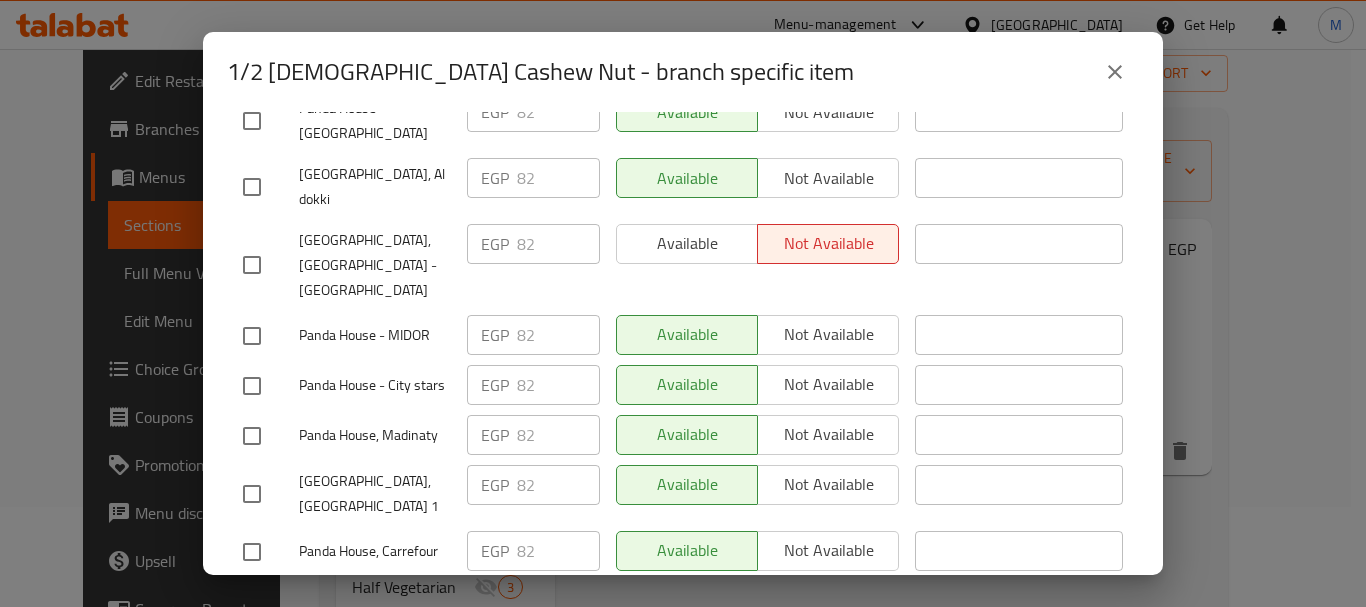 click 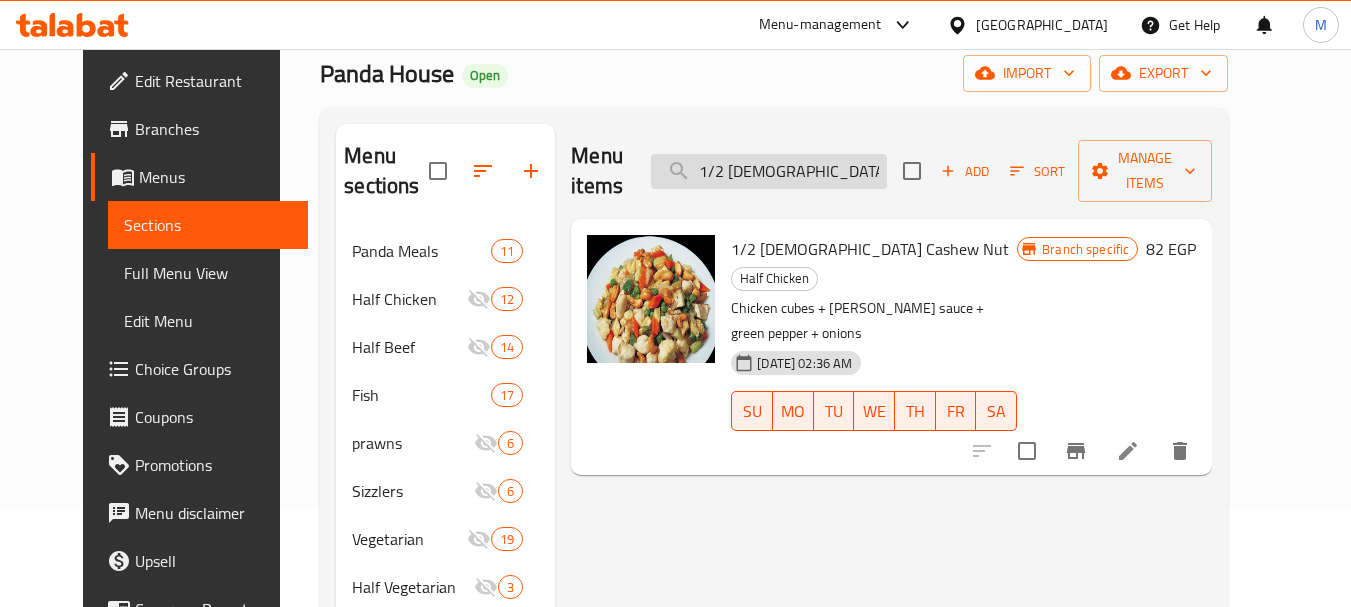 click on "1/2 Chick Cashe" at bounding box center (769, 171) 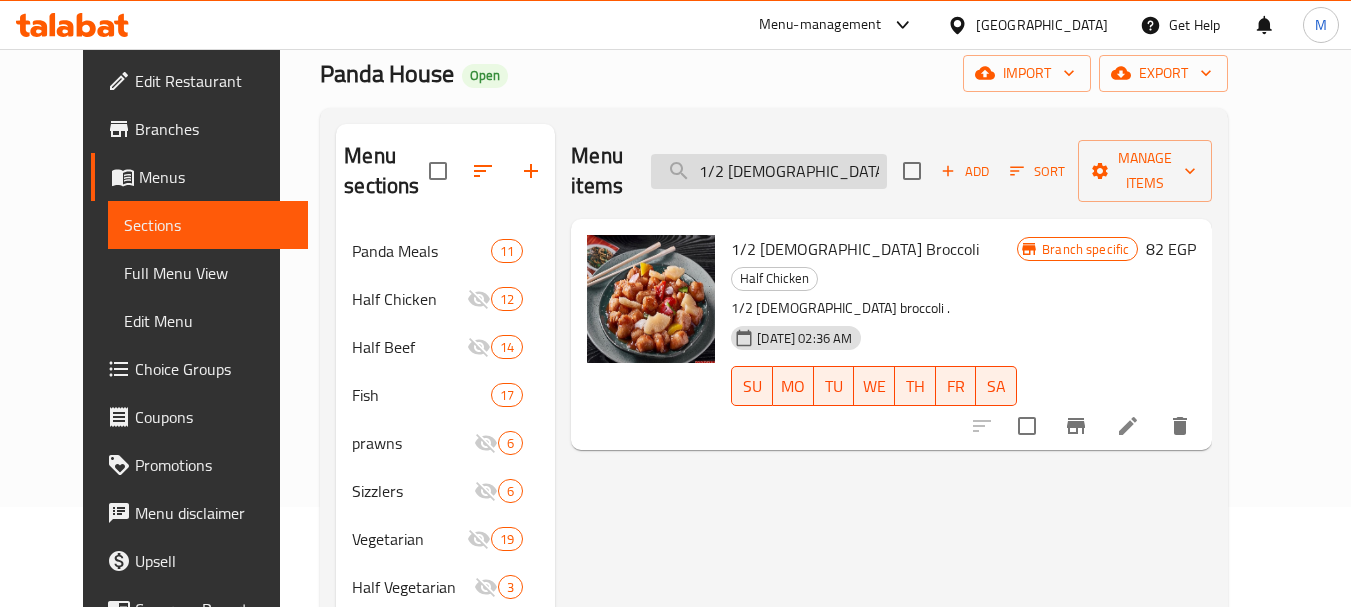 click on "1/2 Chick Broccoli" at bounding box center (769, 171) 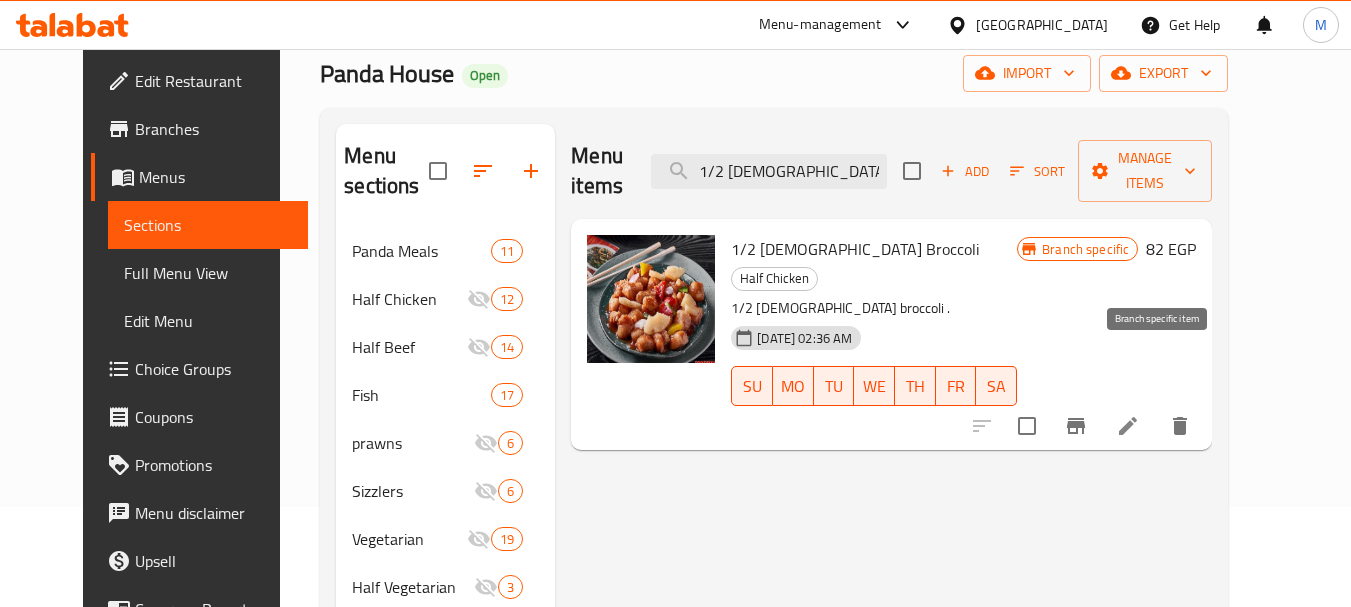 type on "1/2 Chick Broccoli" 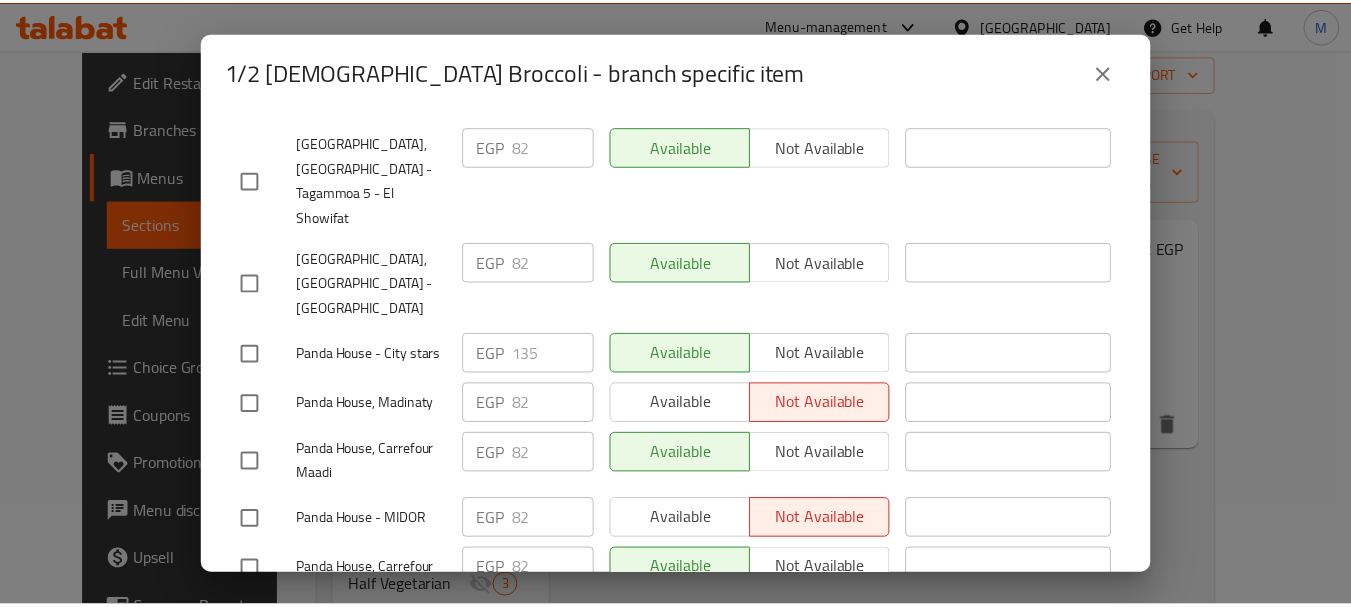scroll, scrollTop: 781, scrollLeft: 0, axis: vertical 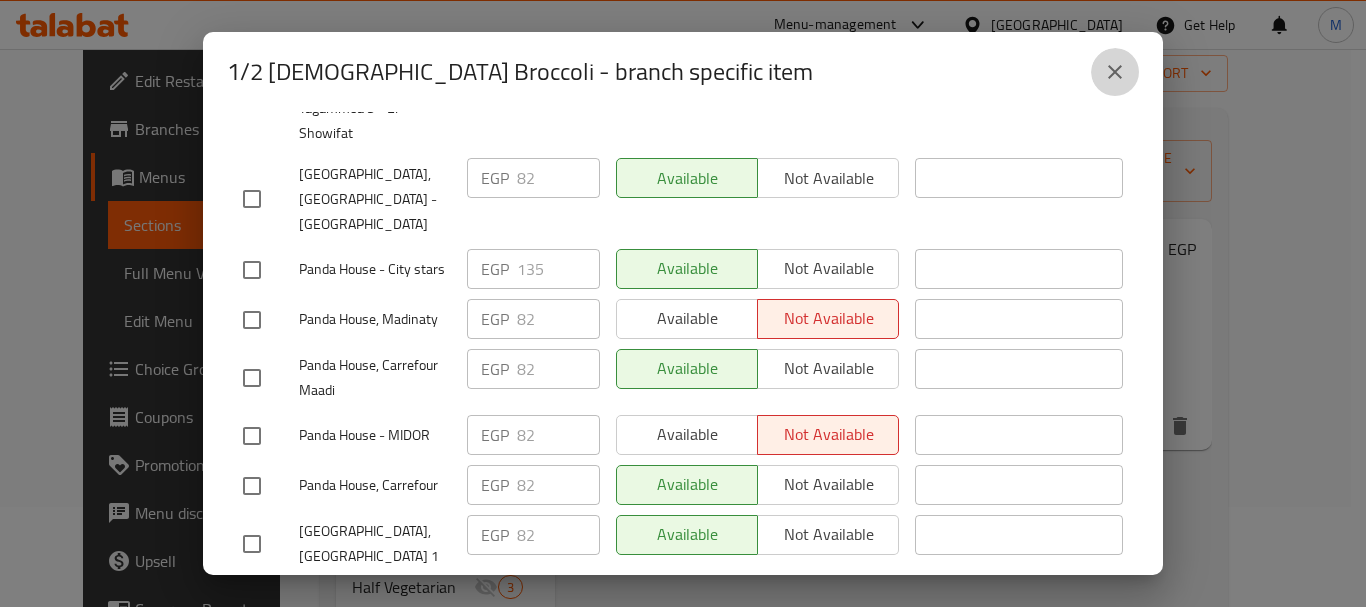 click 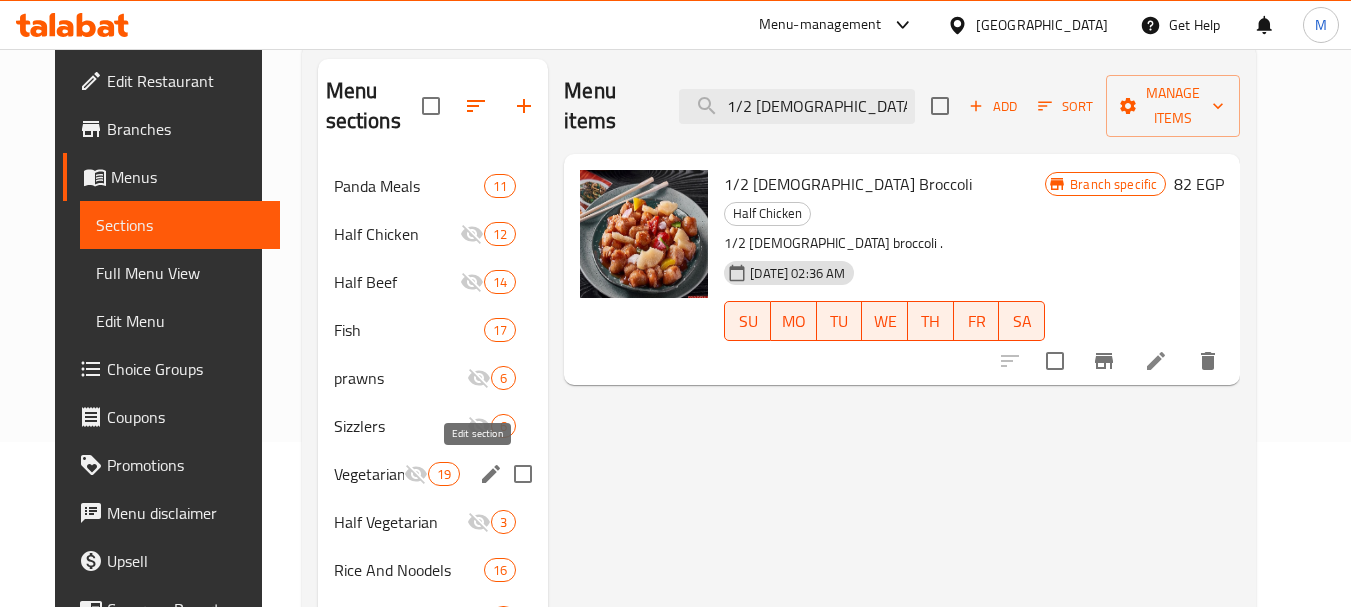 scroll, scrollTop: 200, scrollLeft: 0, axis: vertical 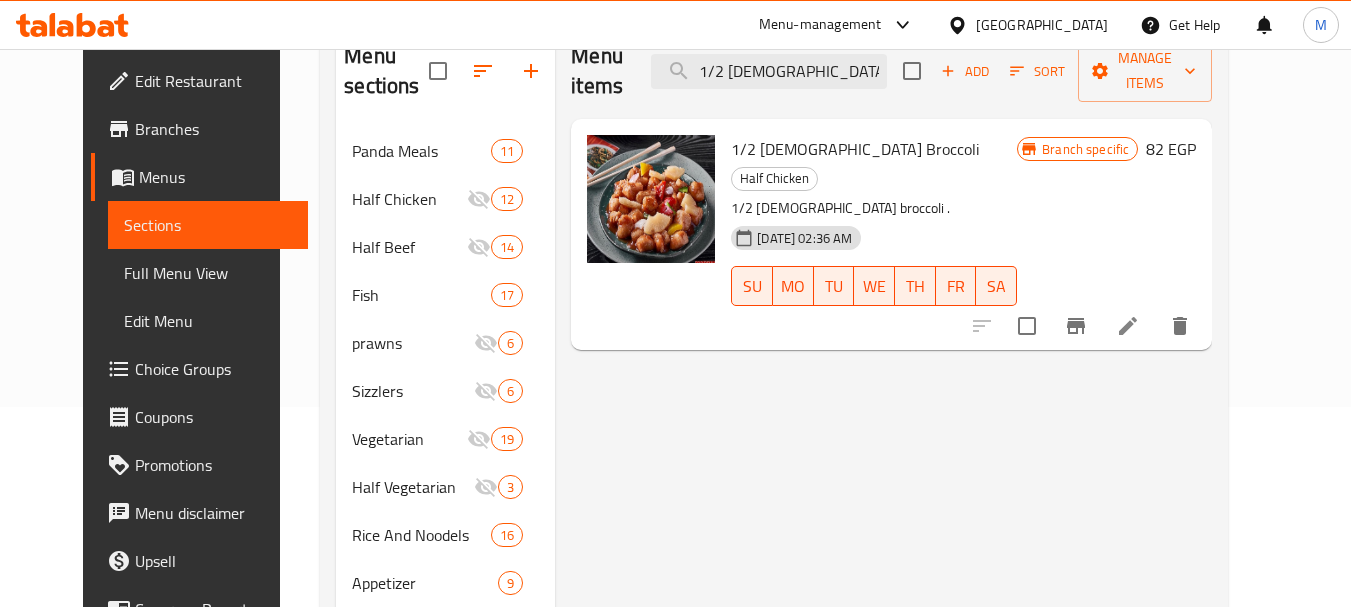 click 